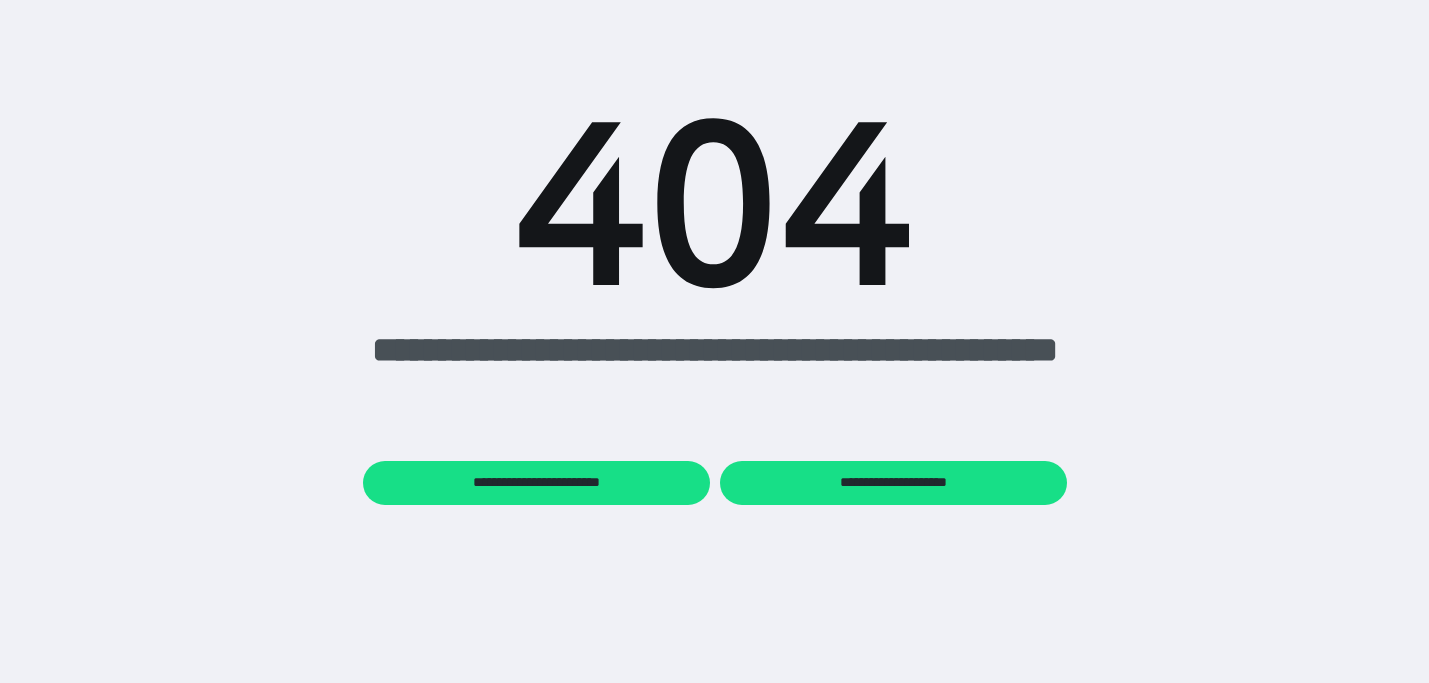 scroll, scrollTop: 0, scrollLeft: 0, axis: both 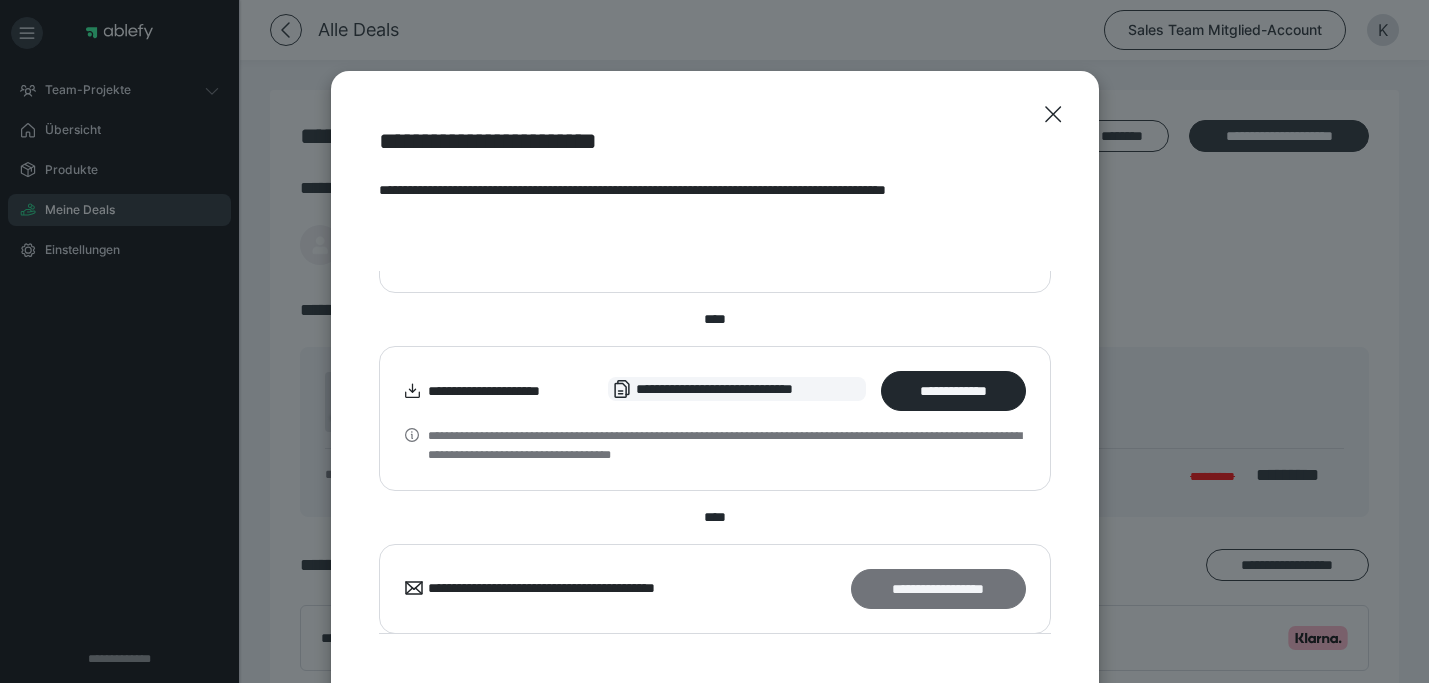 click on "**********" at bounding box center (938, 589) 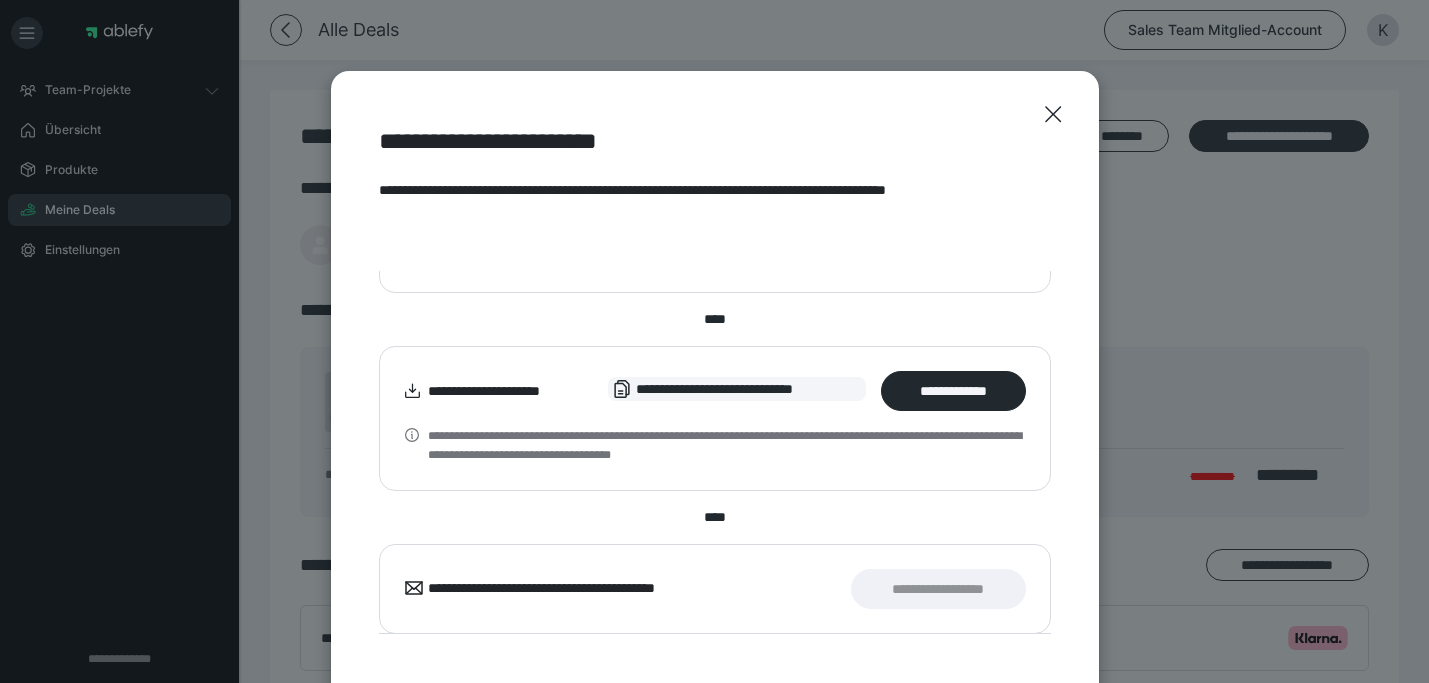scroll, scrollTop: 0, scrollLeft: 0, axis: both 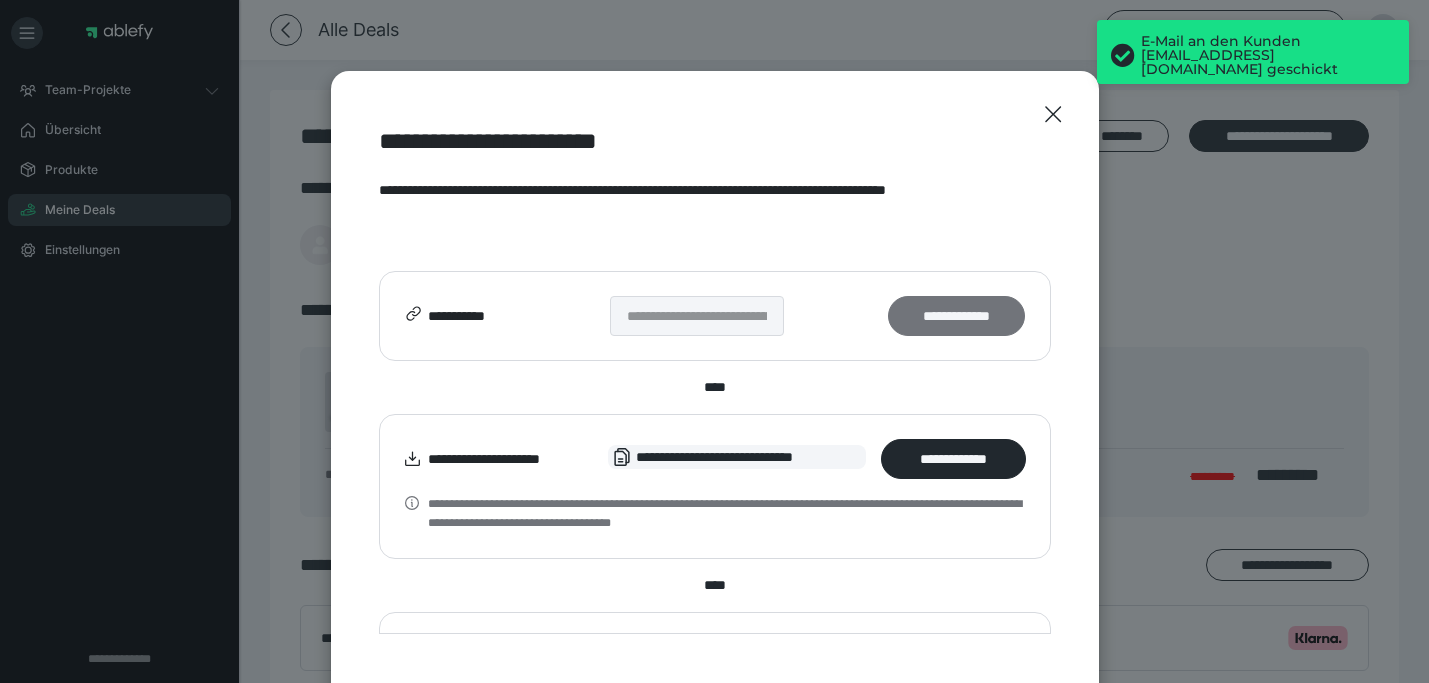click on "**********" at bounding box center (956, 316) 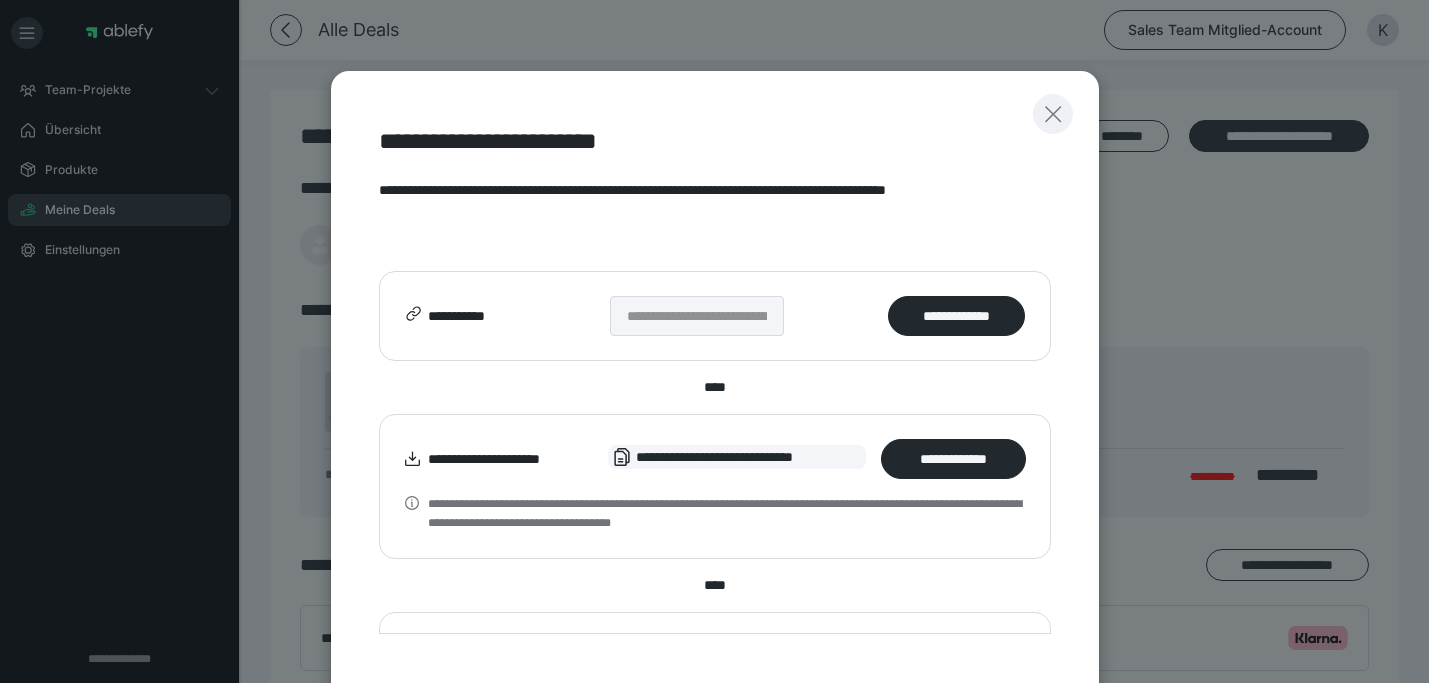 click at bounding box center [1053, 114] 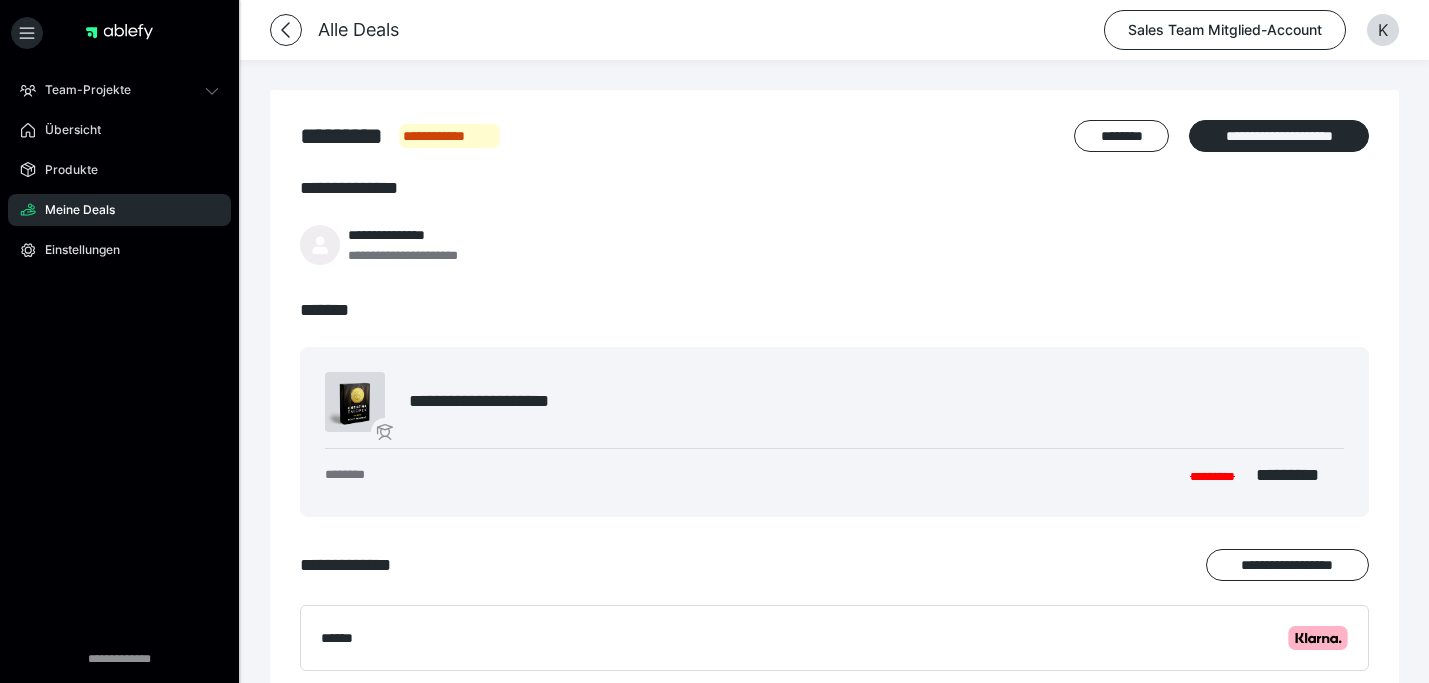 click on "Meine Deals" at bounding box center [73, 210] 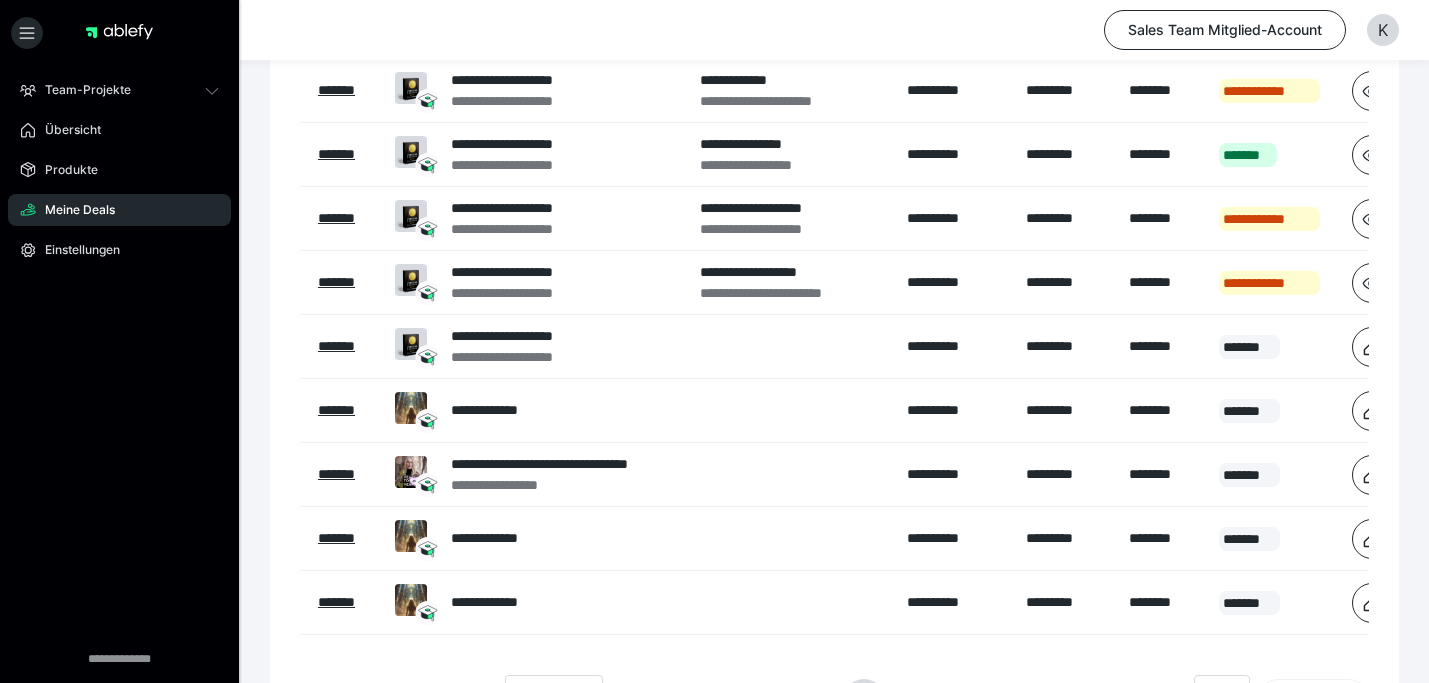 scroll, scrollTop: 402, scrollLeft: 0, axis: vertical 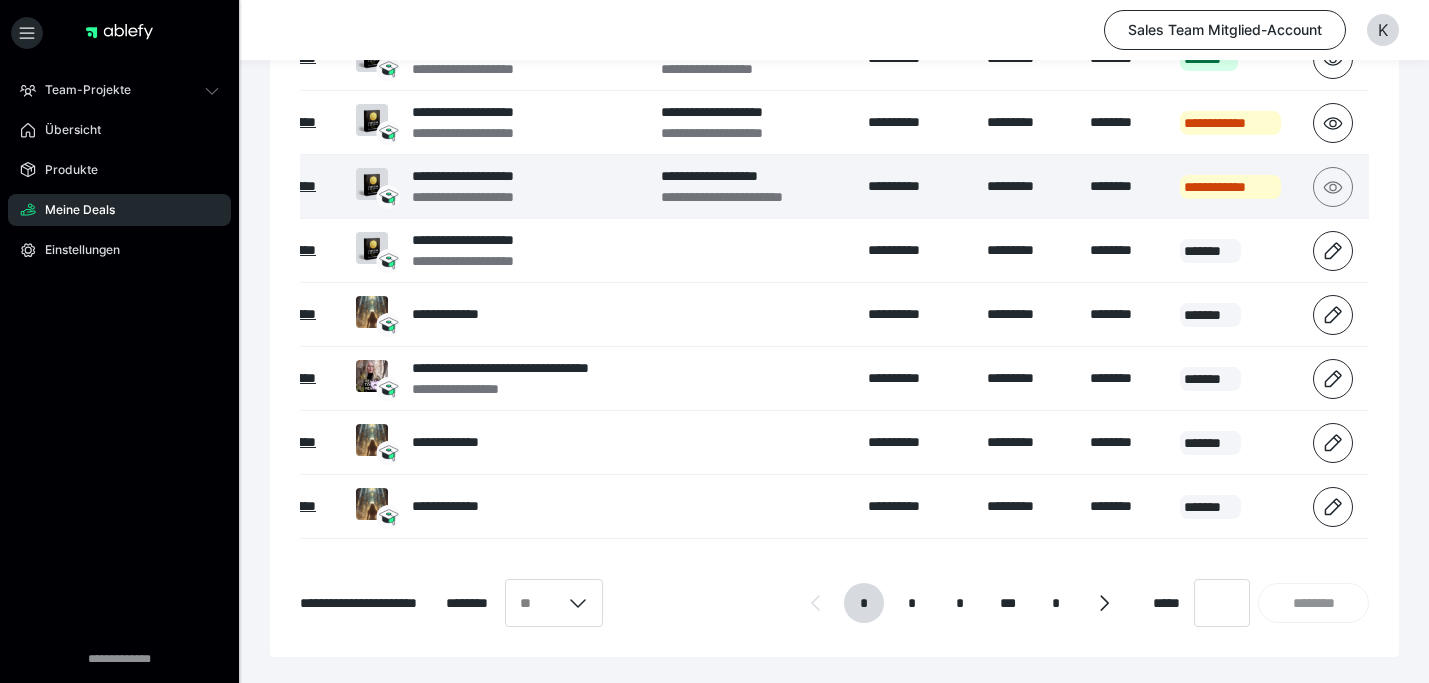 click 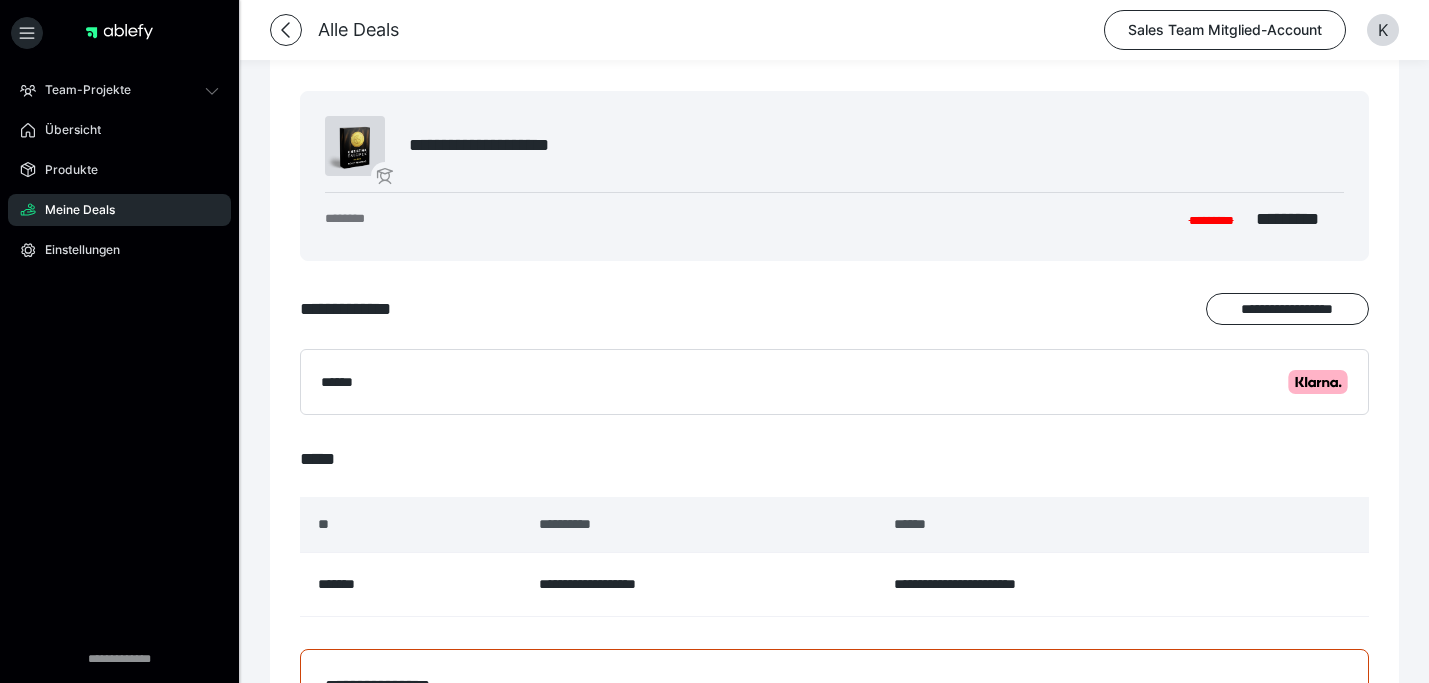 scroll, scrollTop: 302, scrollLeft: 0, axis: vertical 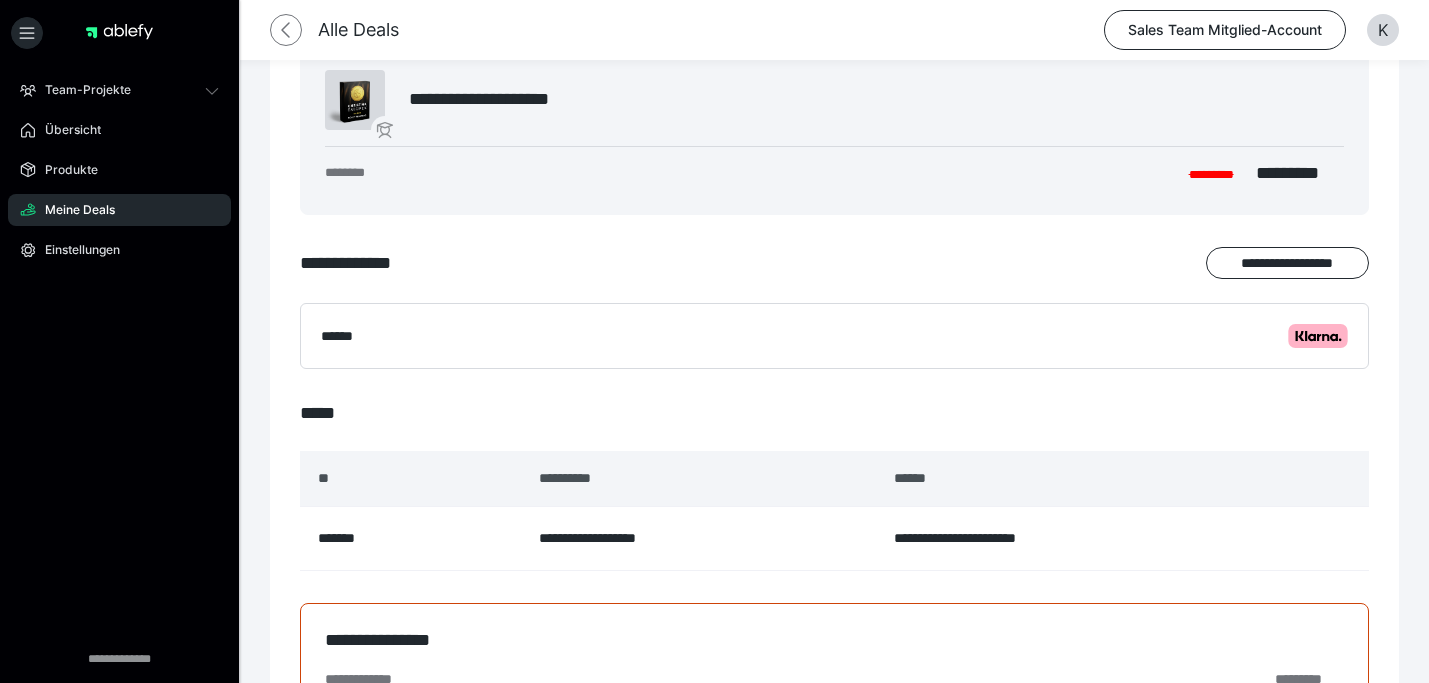 click 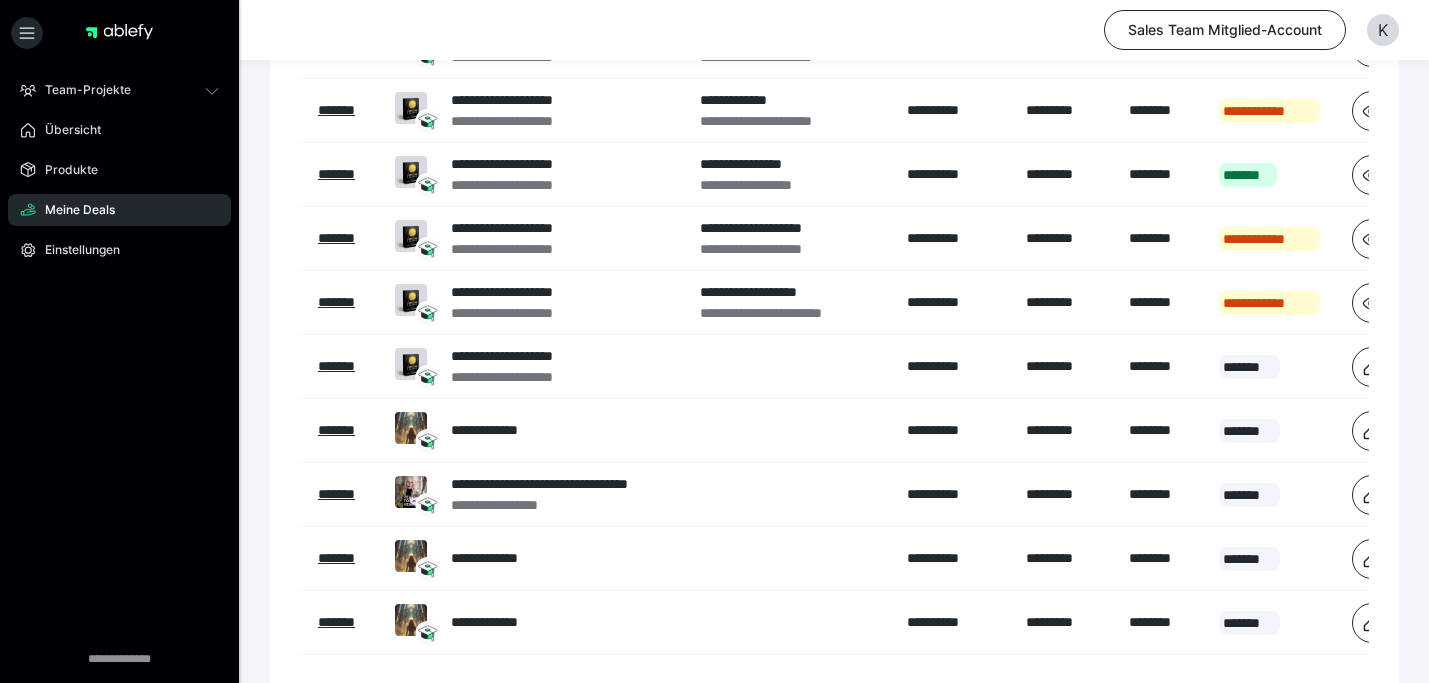 scroll, scrollTop: 506, scrollLeft: 0, axis: vertical 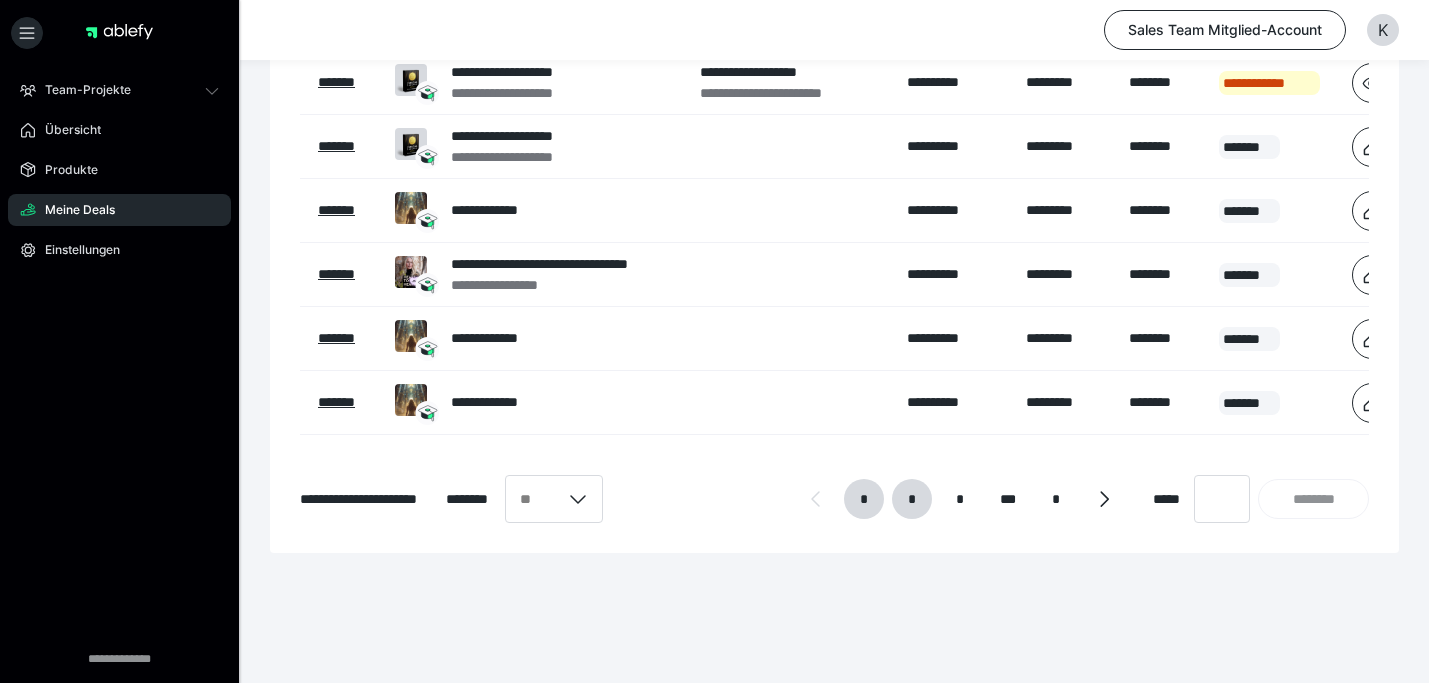 click on "*" at bounding box center [912, 499] 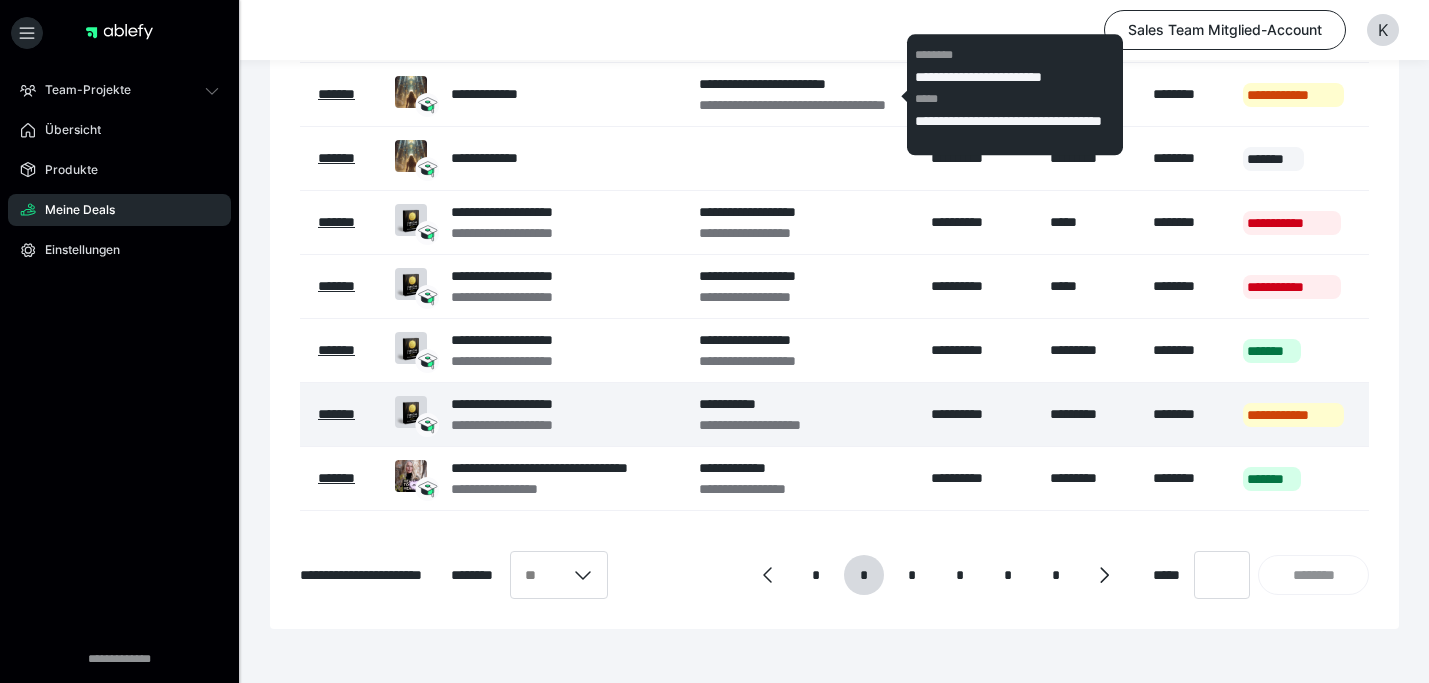 scroll, scrollTop: 506, scrollLeft: 0, axis: vertical 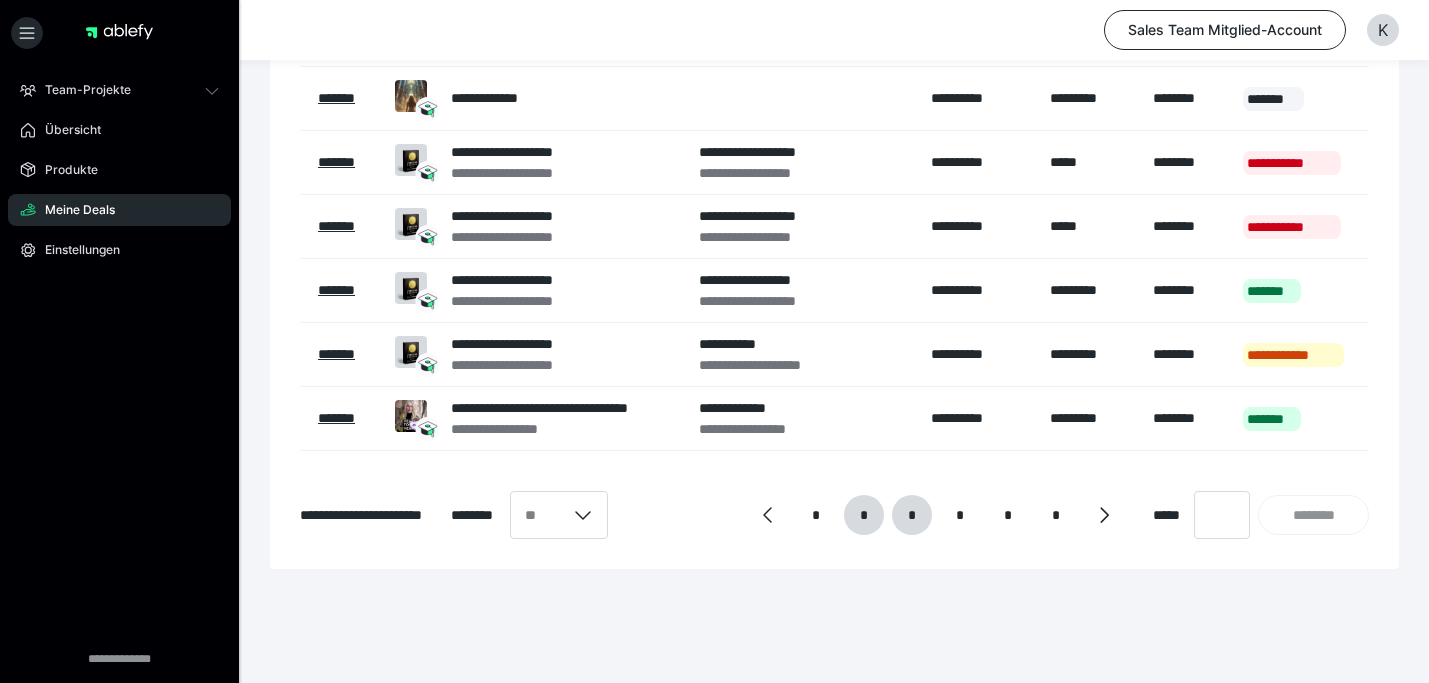 click on "*" at bounding box center (912, 515) 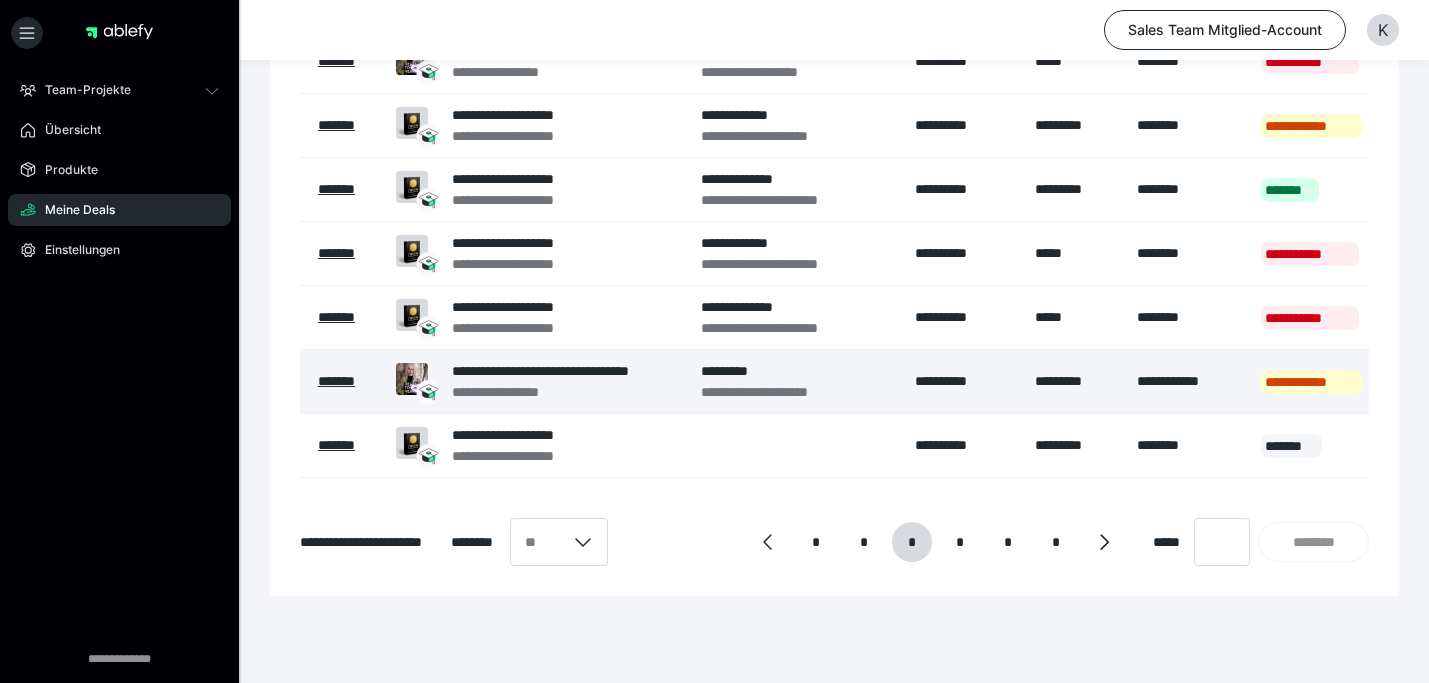 scroll, scrollTop: 506, scrollLeft: 0, axis: vertical 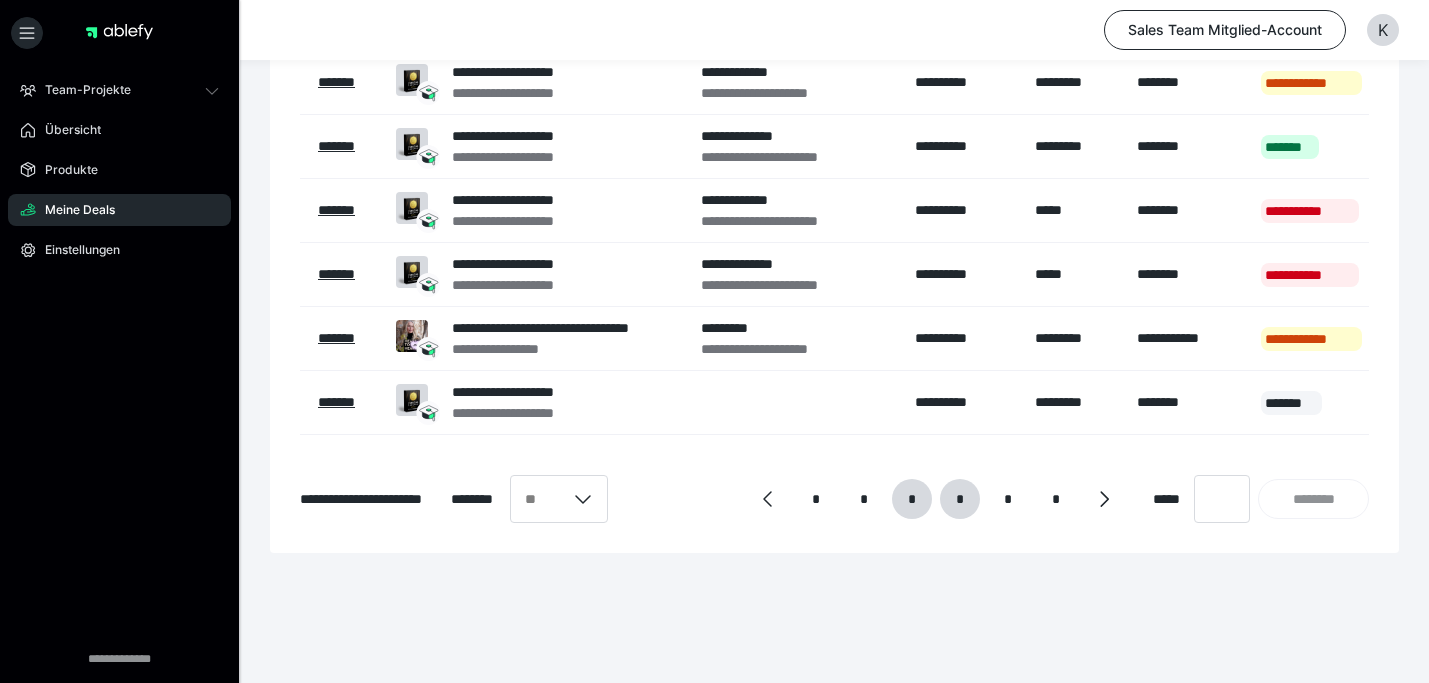 click on "*" at bounding box center (959, 499) 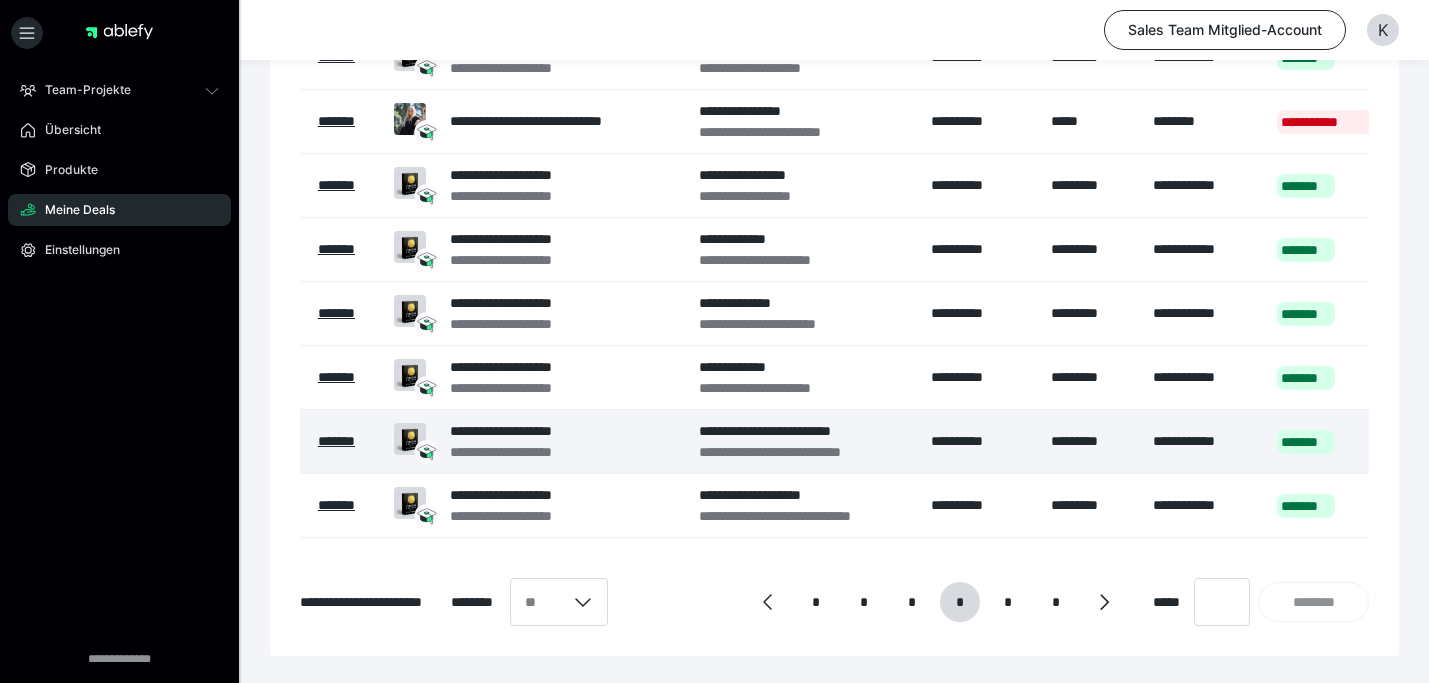 scroll, scrollTop: 201, scrollLeft: 0, axis: vertical 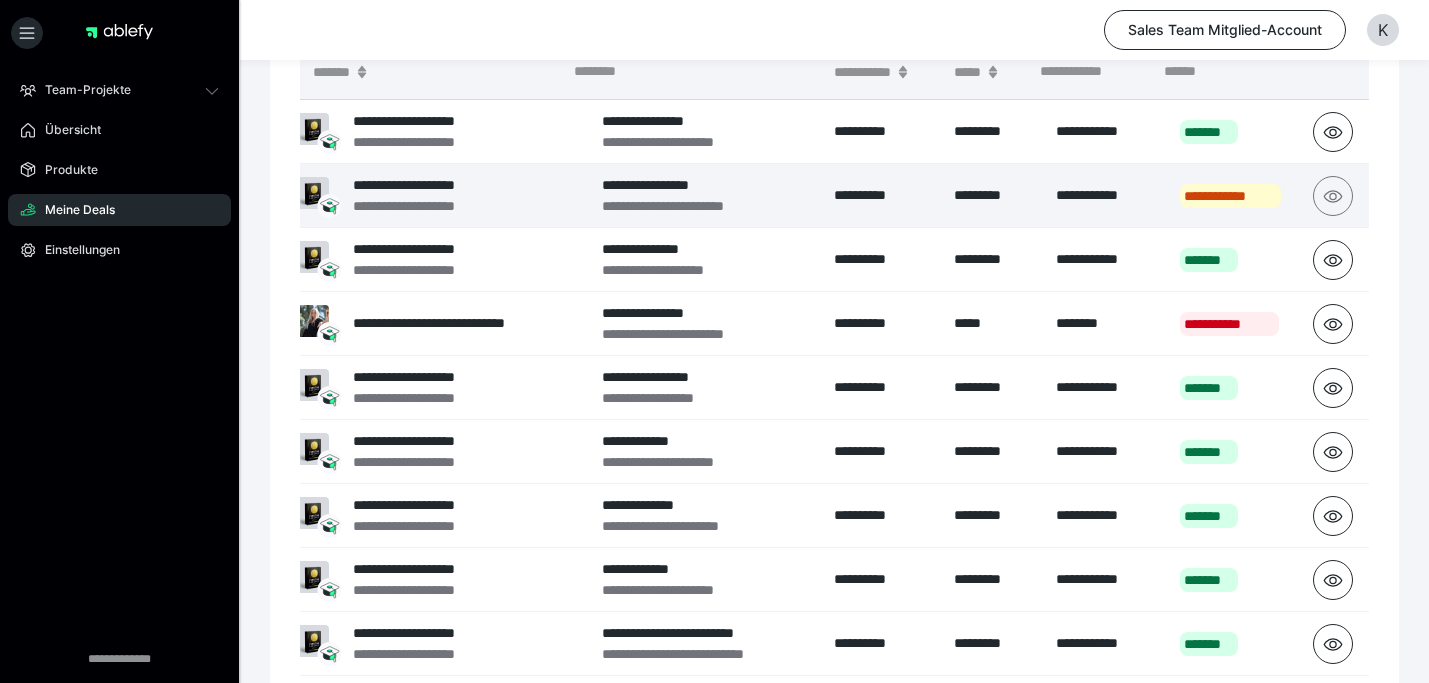 click 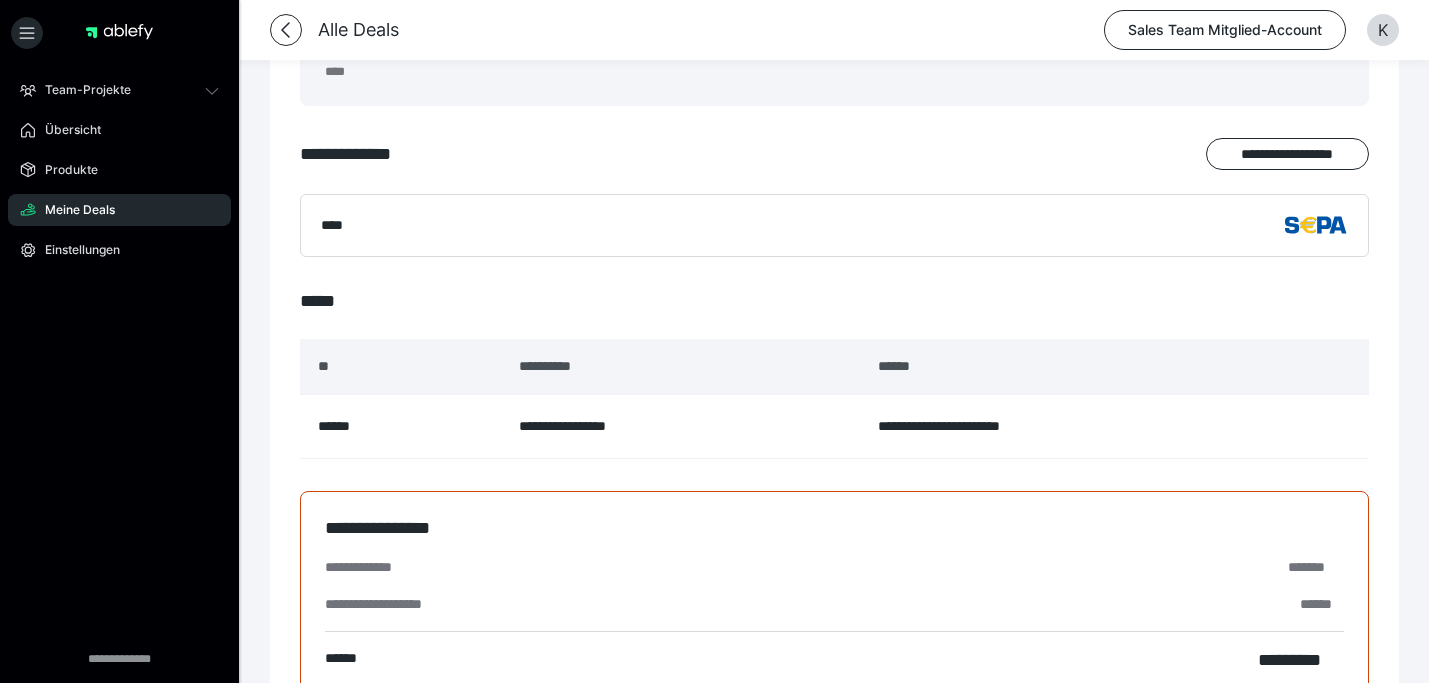 scroll, scrollTop: 0, scrollLeft: 0, axis: both 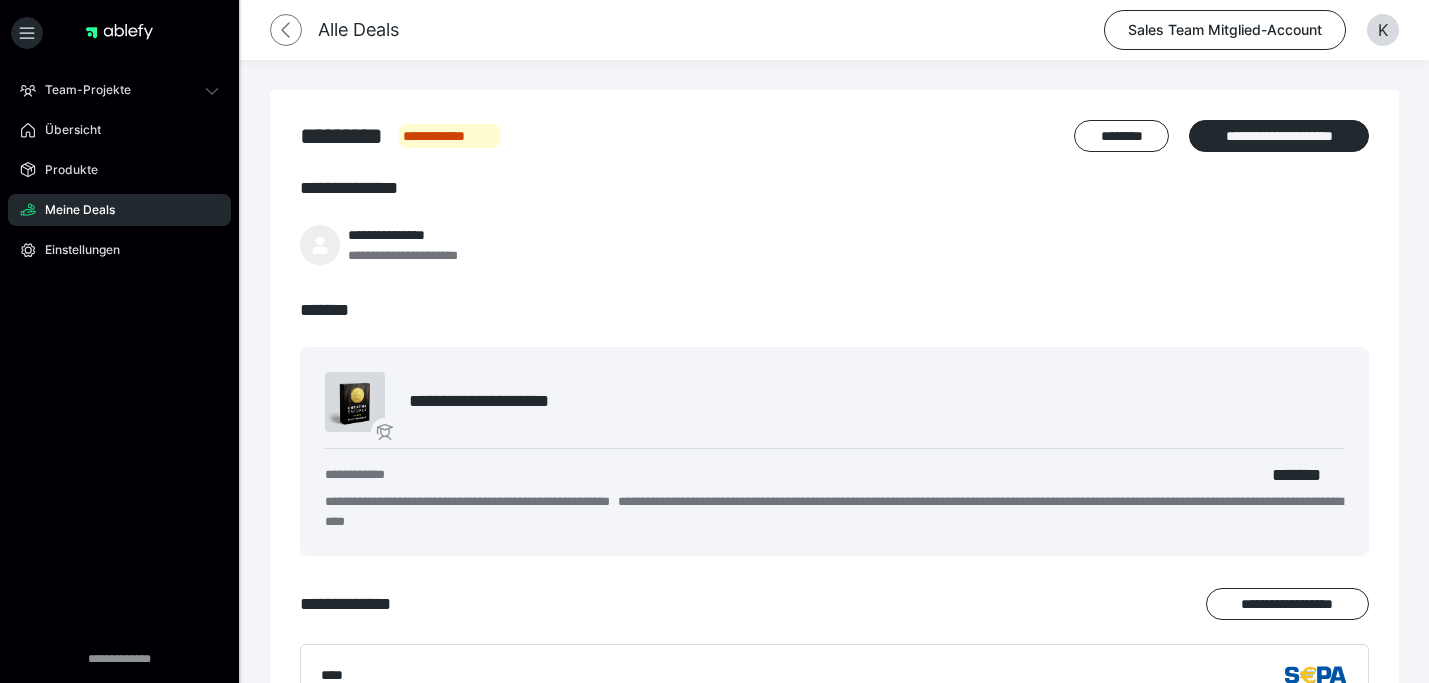 click 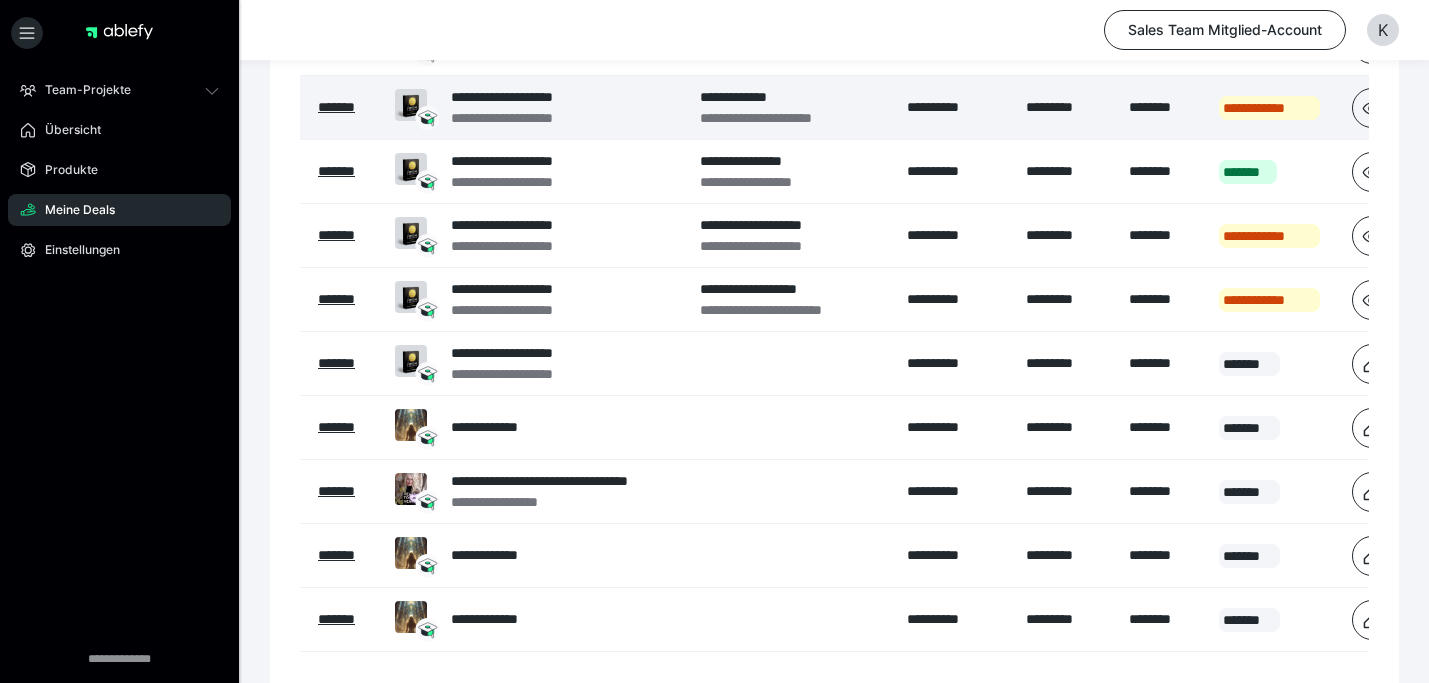 scroll, scrollTop: 506, scrollLeft: 0, axis: vertical 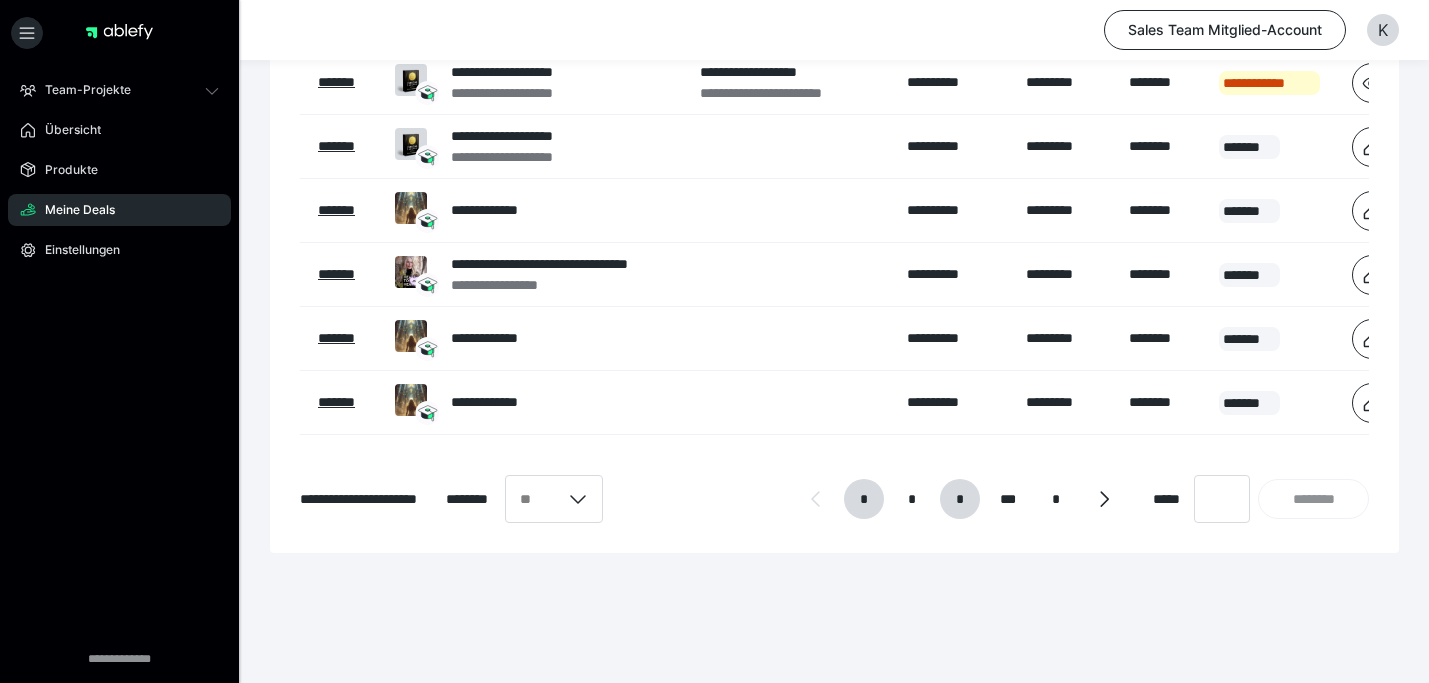 click on "*" at bounding box center (960, 499) 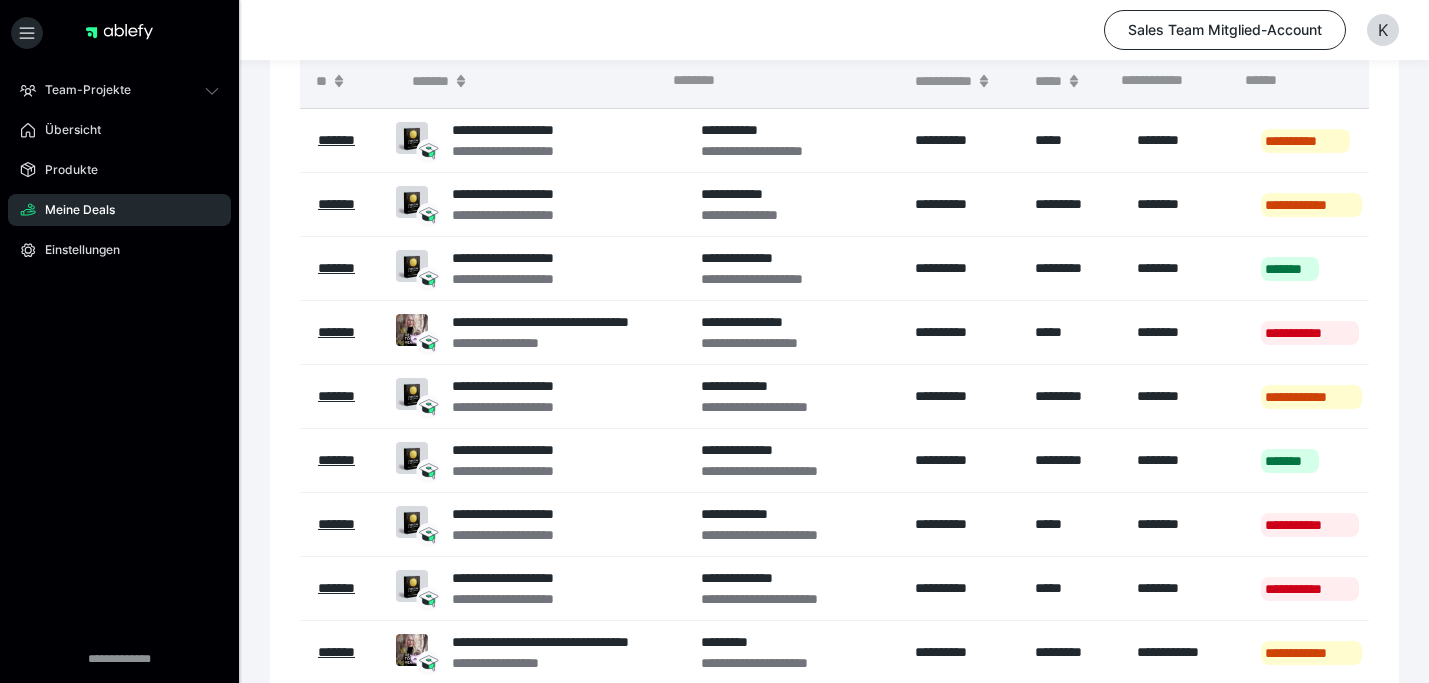 scroll, scrollTop: 91, scrollLeft: 0, axis: vertical 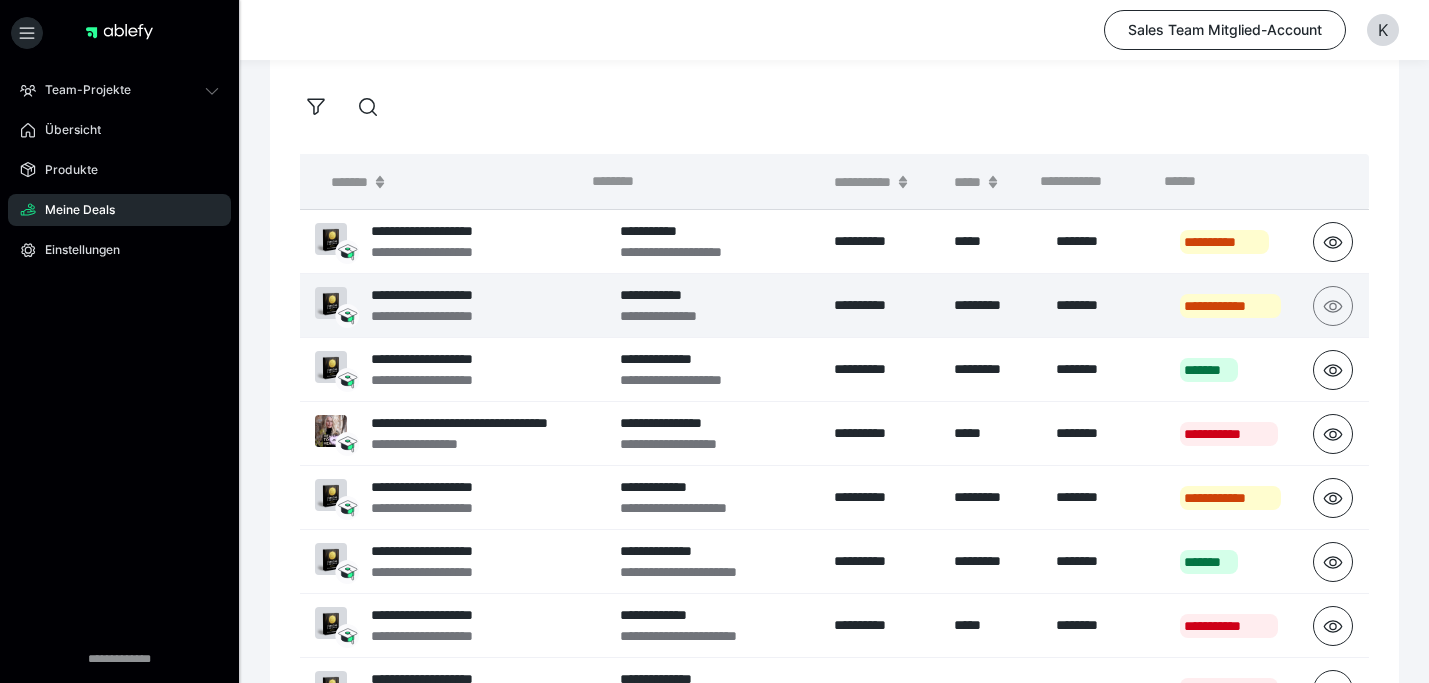 click 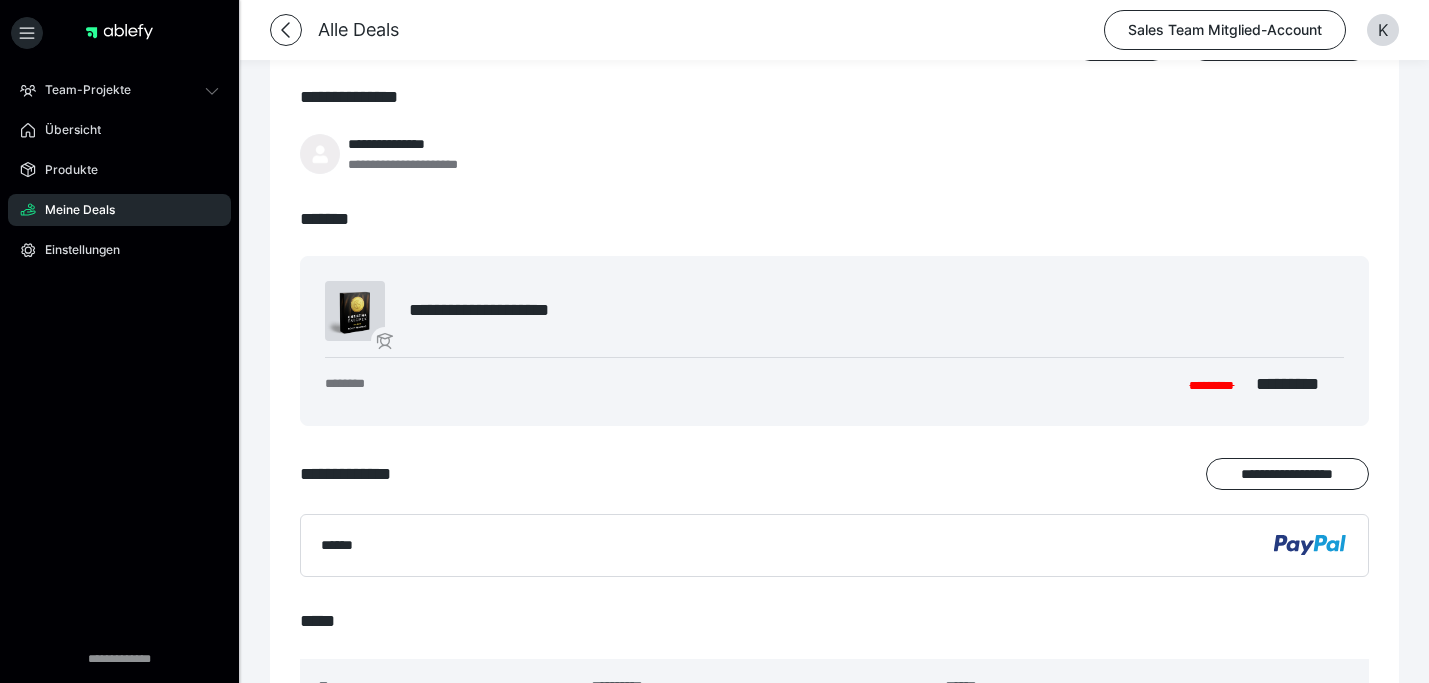 scroll, scrollTop: 0, scrollLeft: 0, axis: both 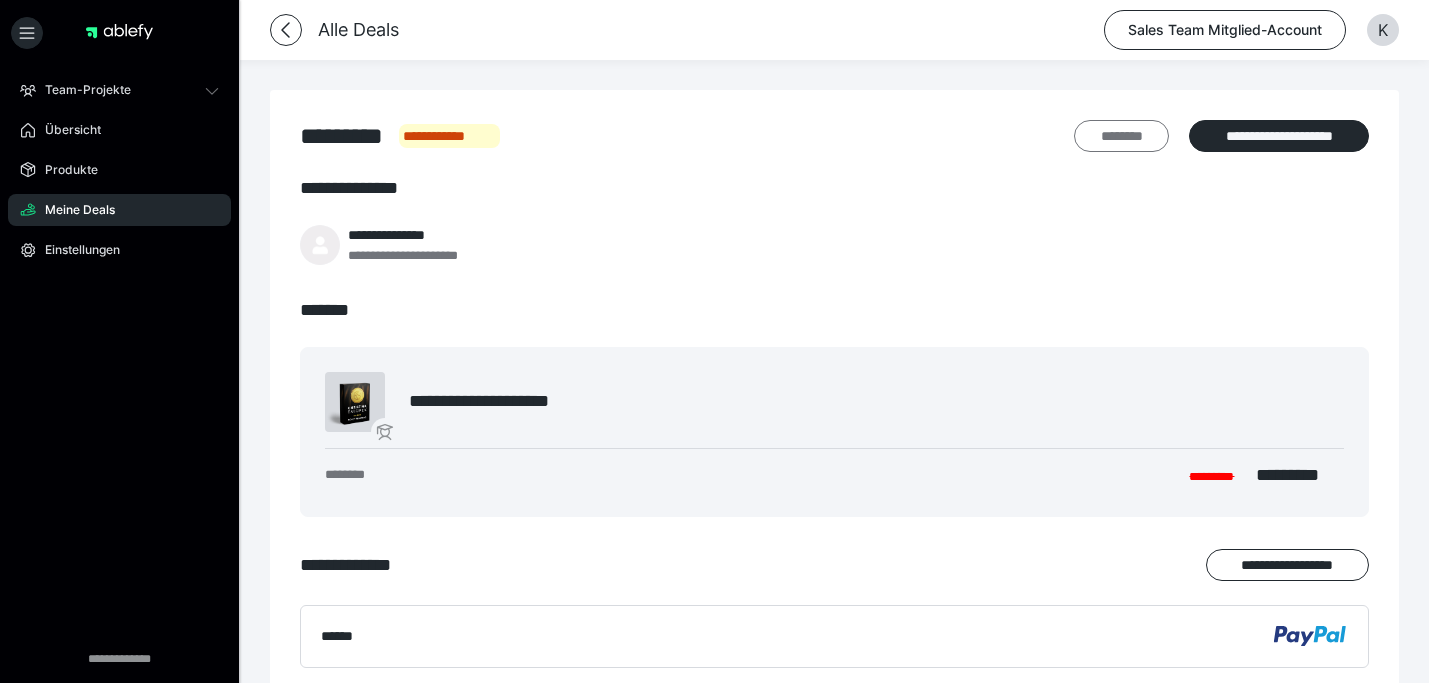 click on "********" at bounding box center [1121, 136] 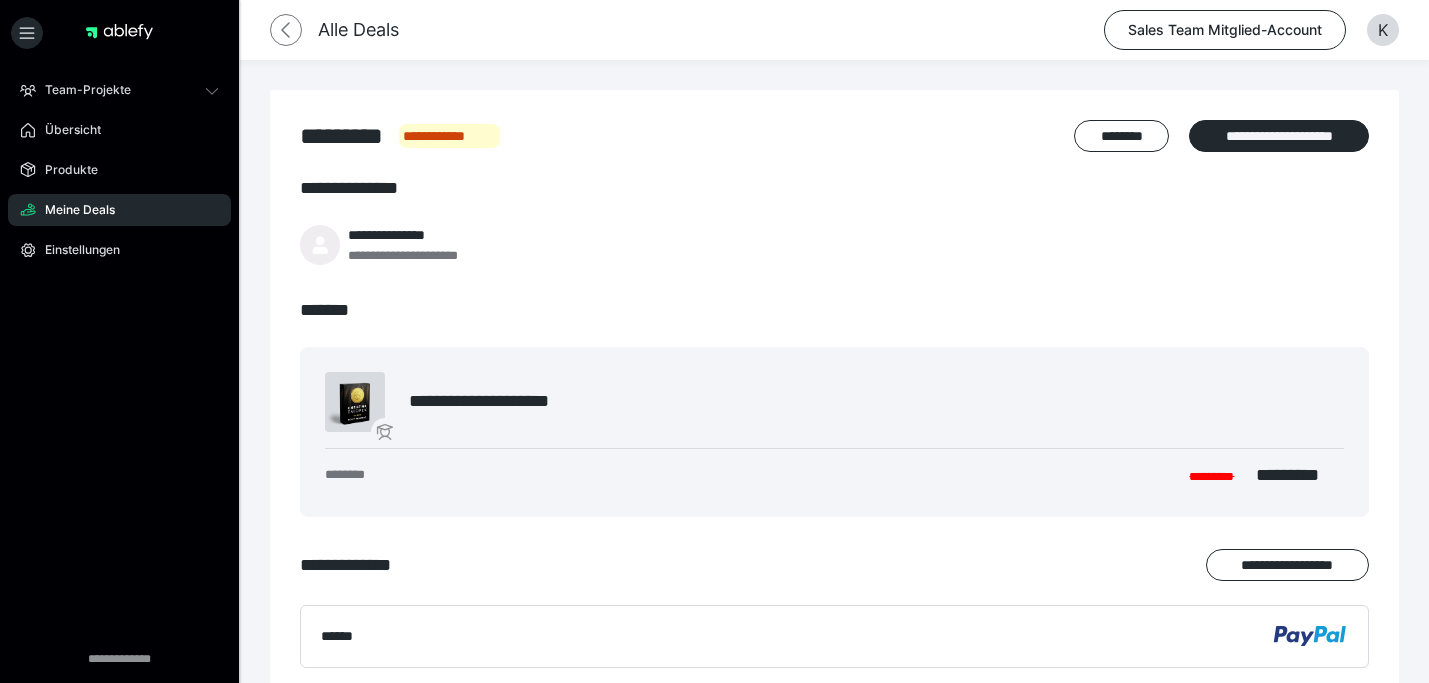 click 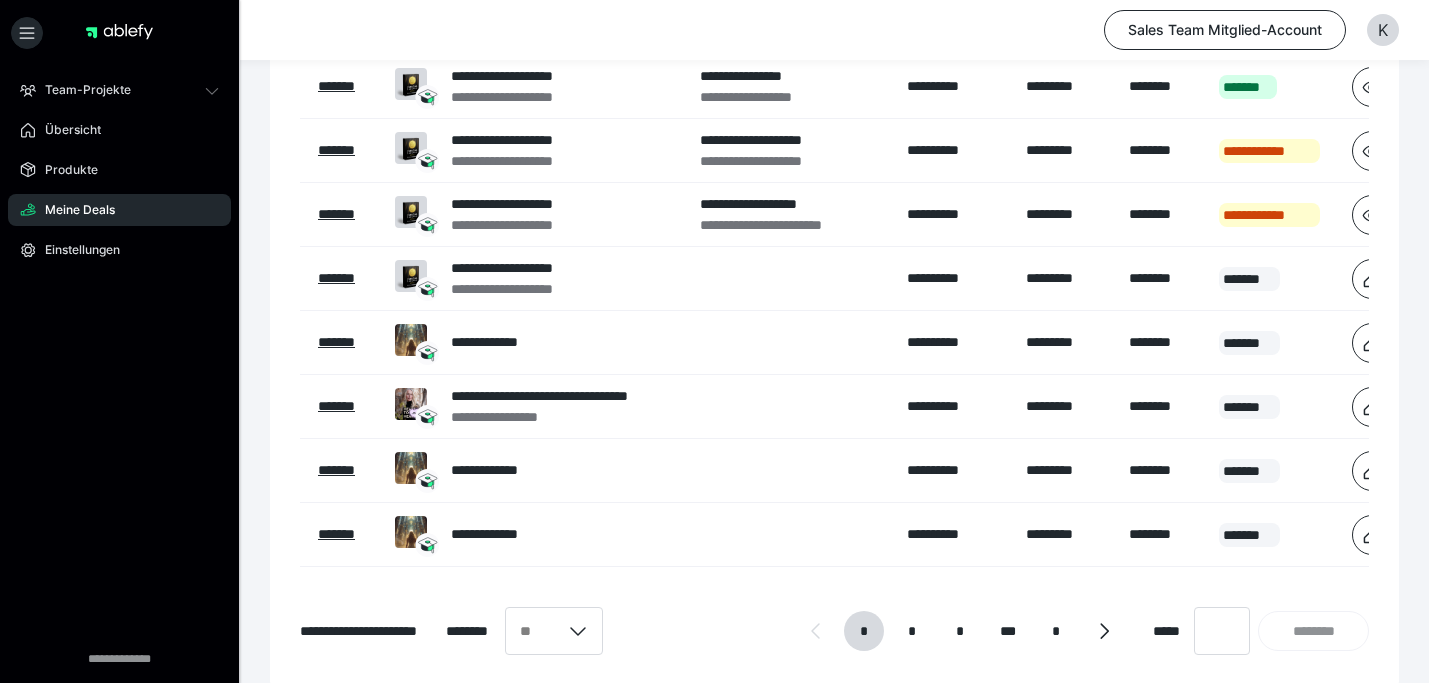 scroll, scrollTop: 506, scrollLeft: 0, axis: vertical 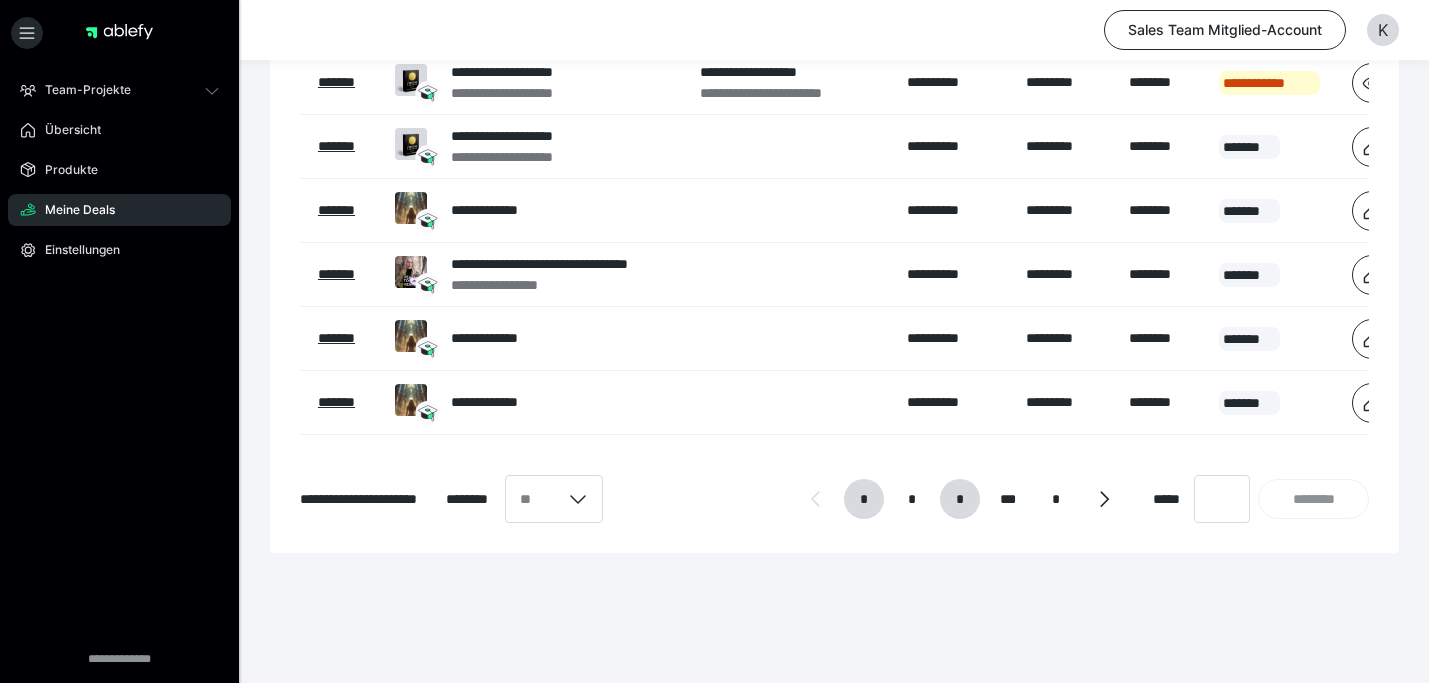 click on "*" at bounding box center (960, 499) 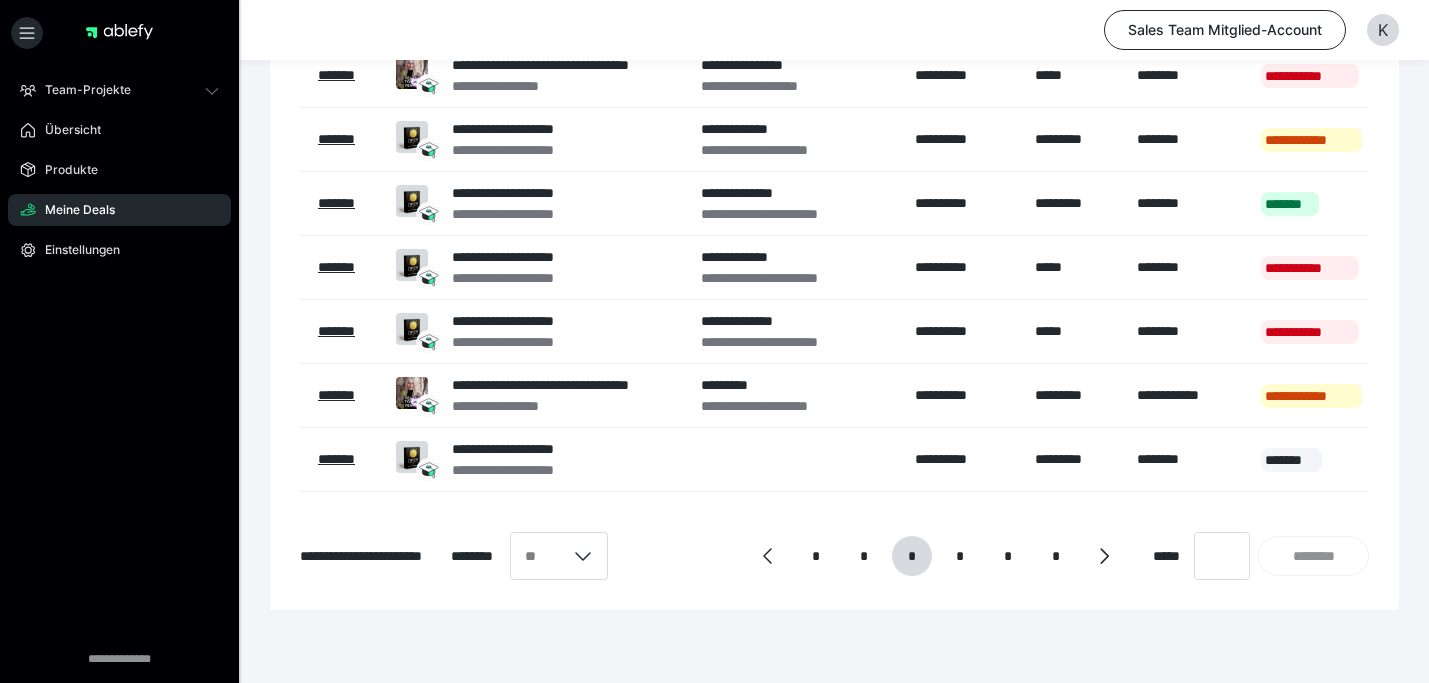 scroll, scrollTop: 438, scrollLeft: 0, axis: vertical 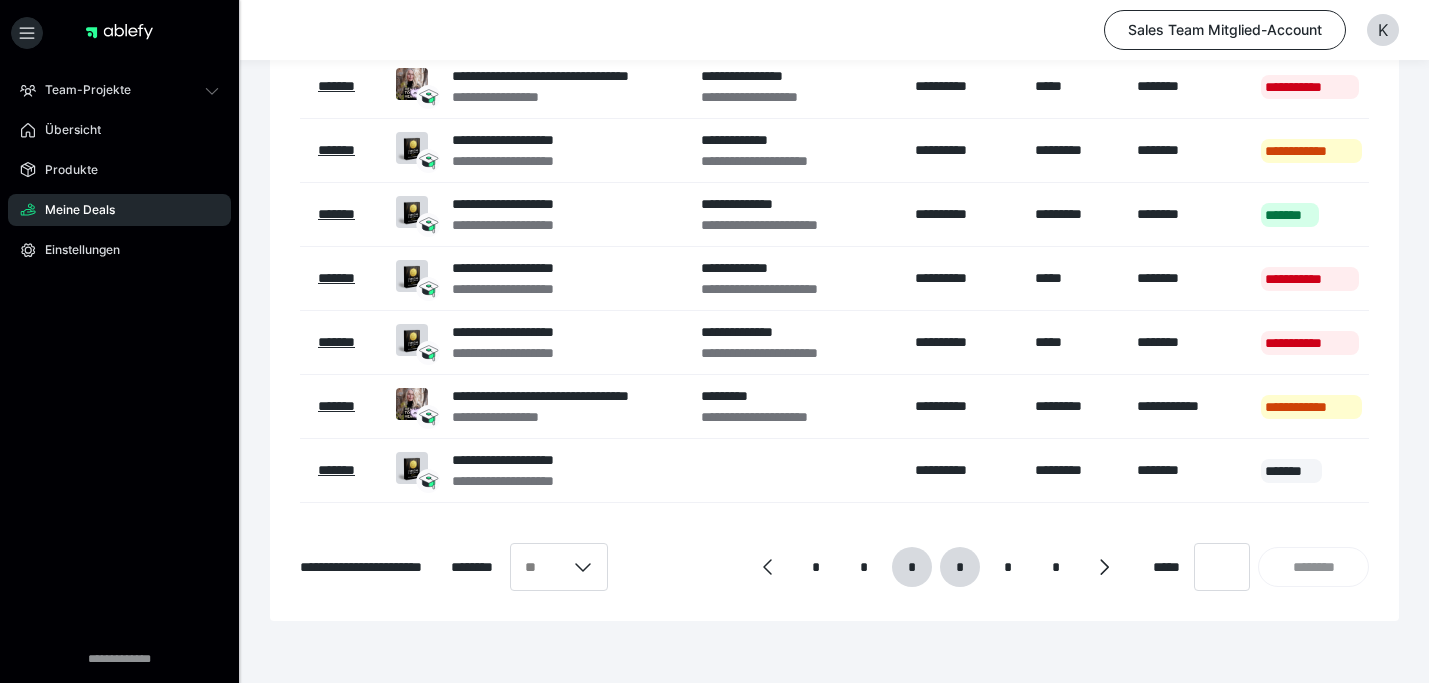 click on "*" at bounding box center [960, 567] 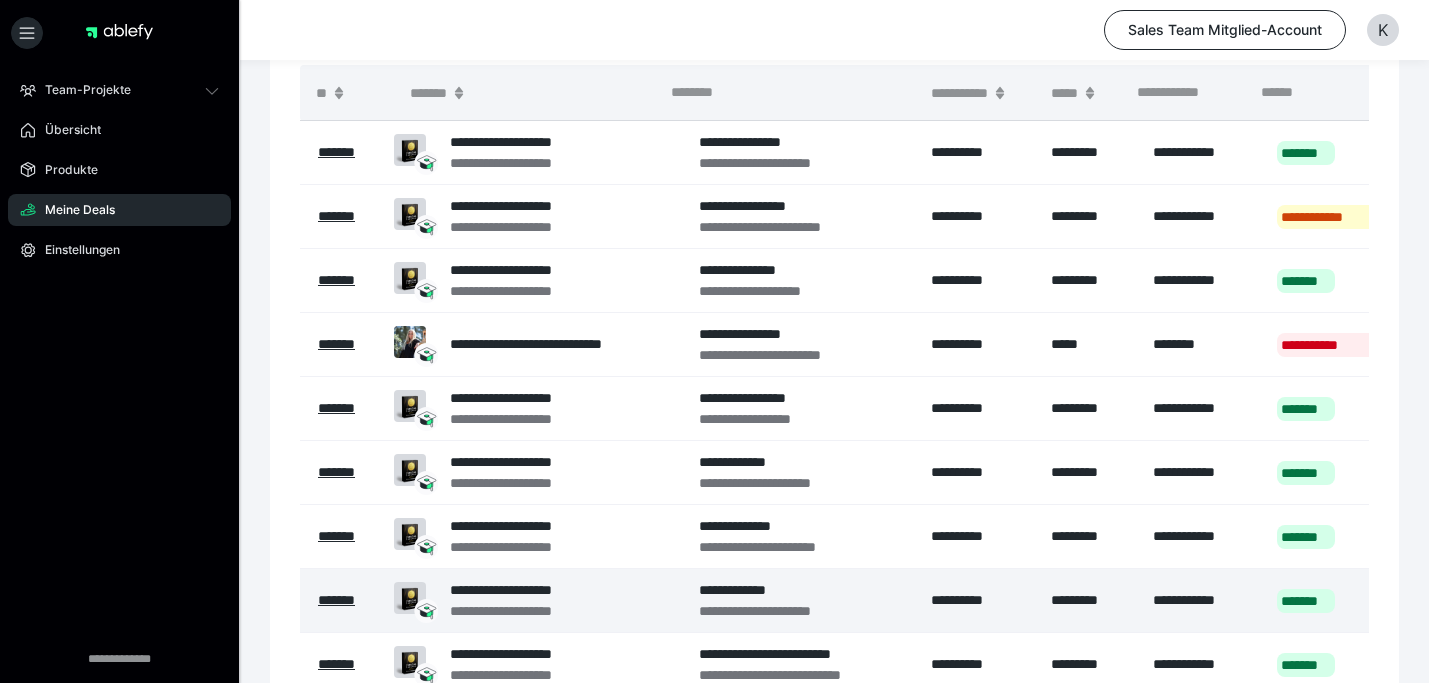 scroll, scrollTop: 109, scrollLeft: 0, axis: vertical 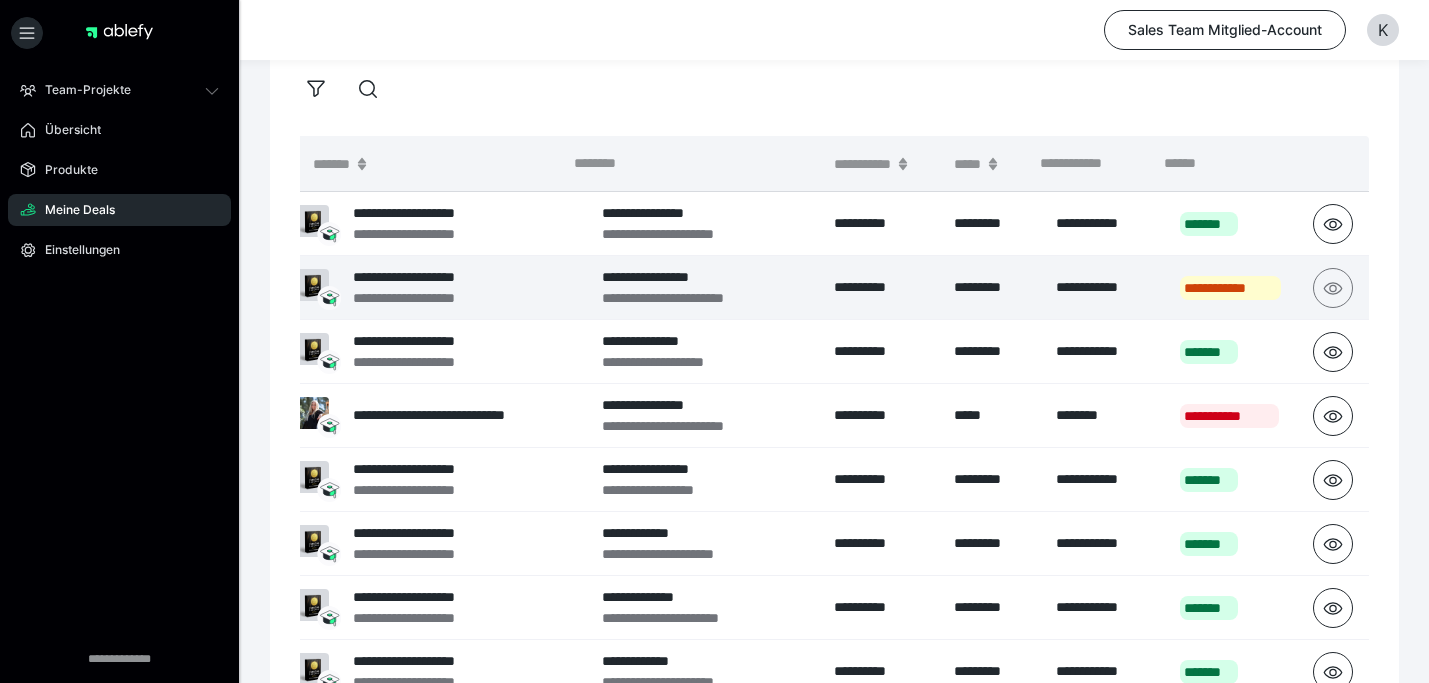 click 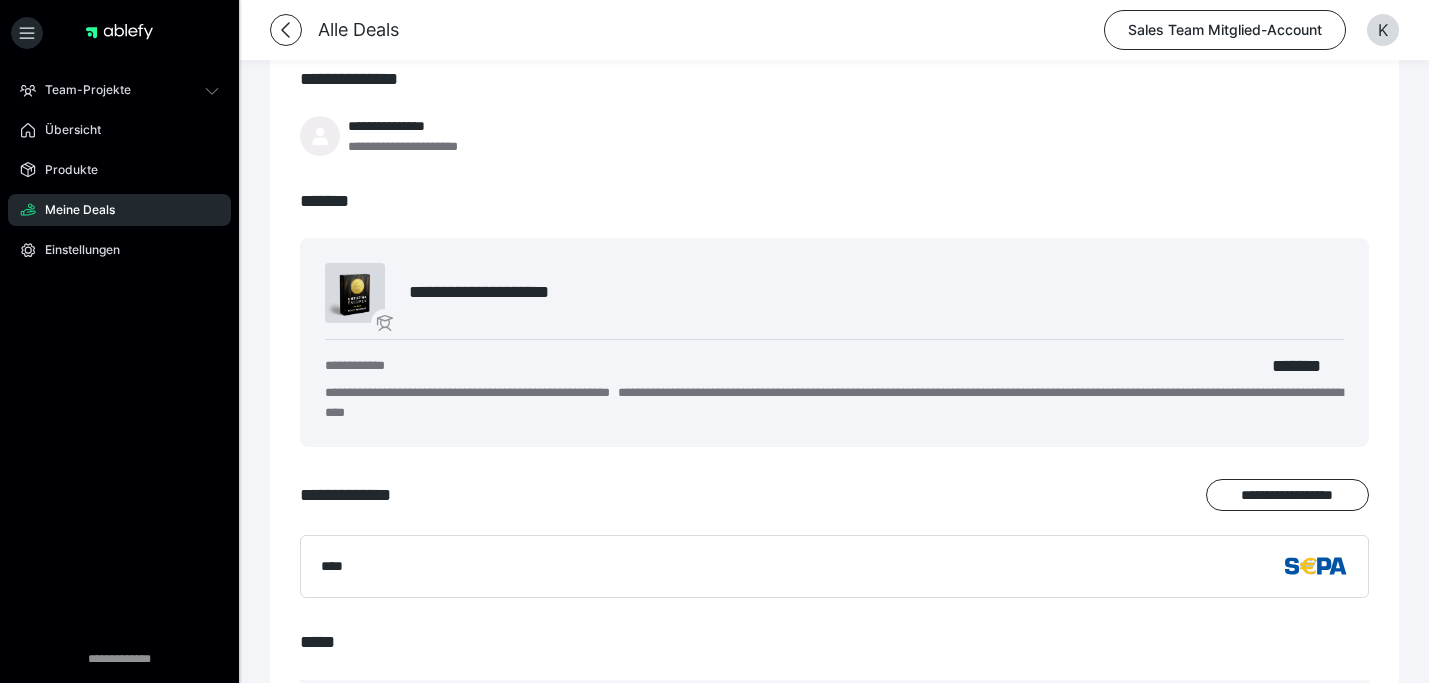 scroll, scrollTop: 0, scrollLeft: 0, axis: both 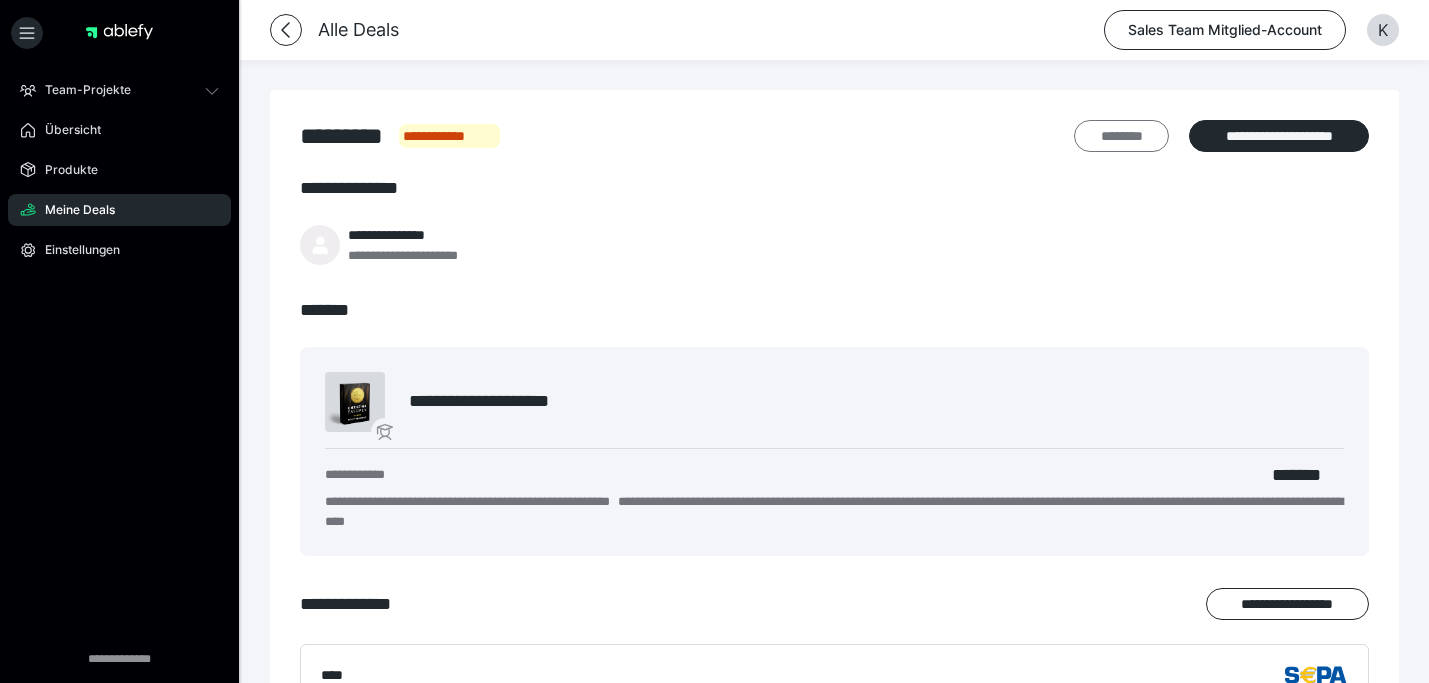 click on "********" at bounding box center (1121, 136) 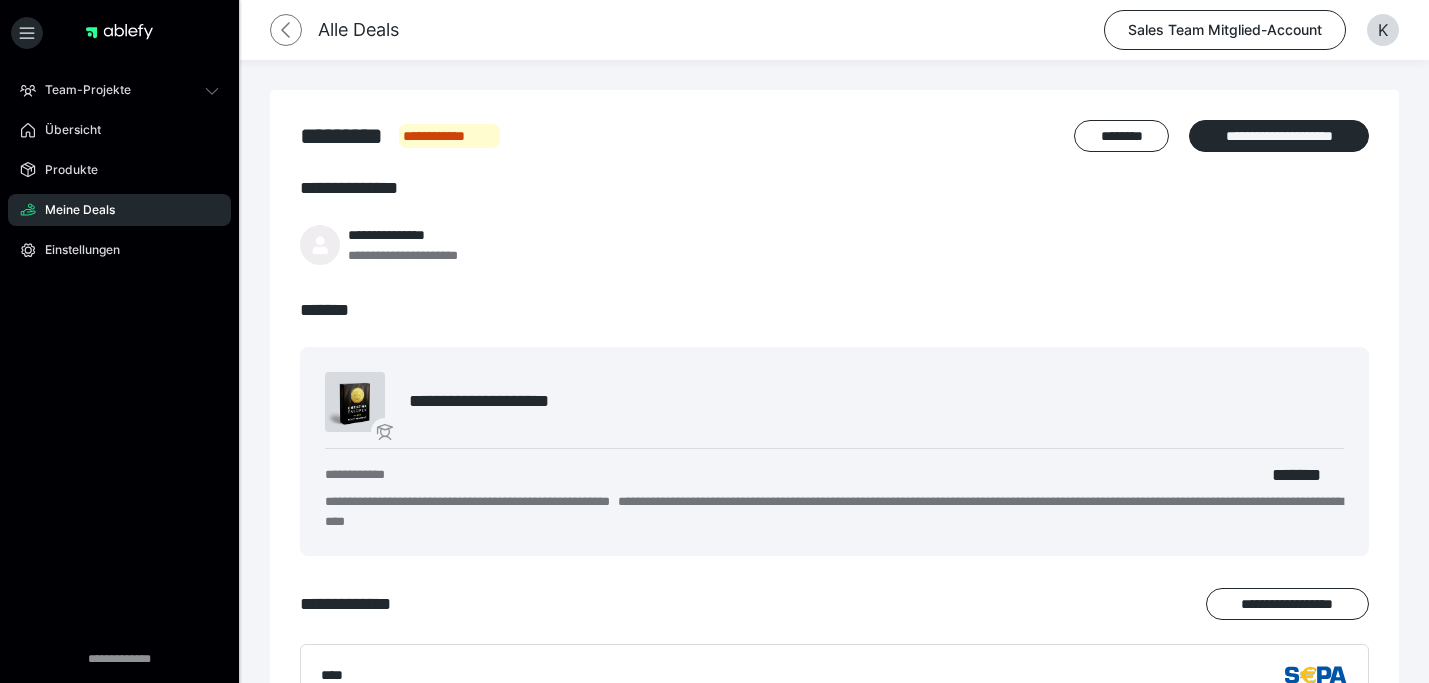 click 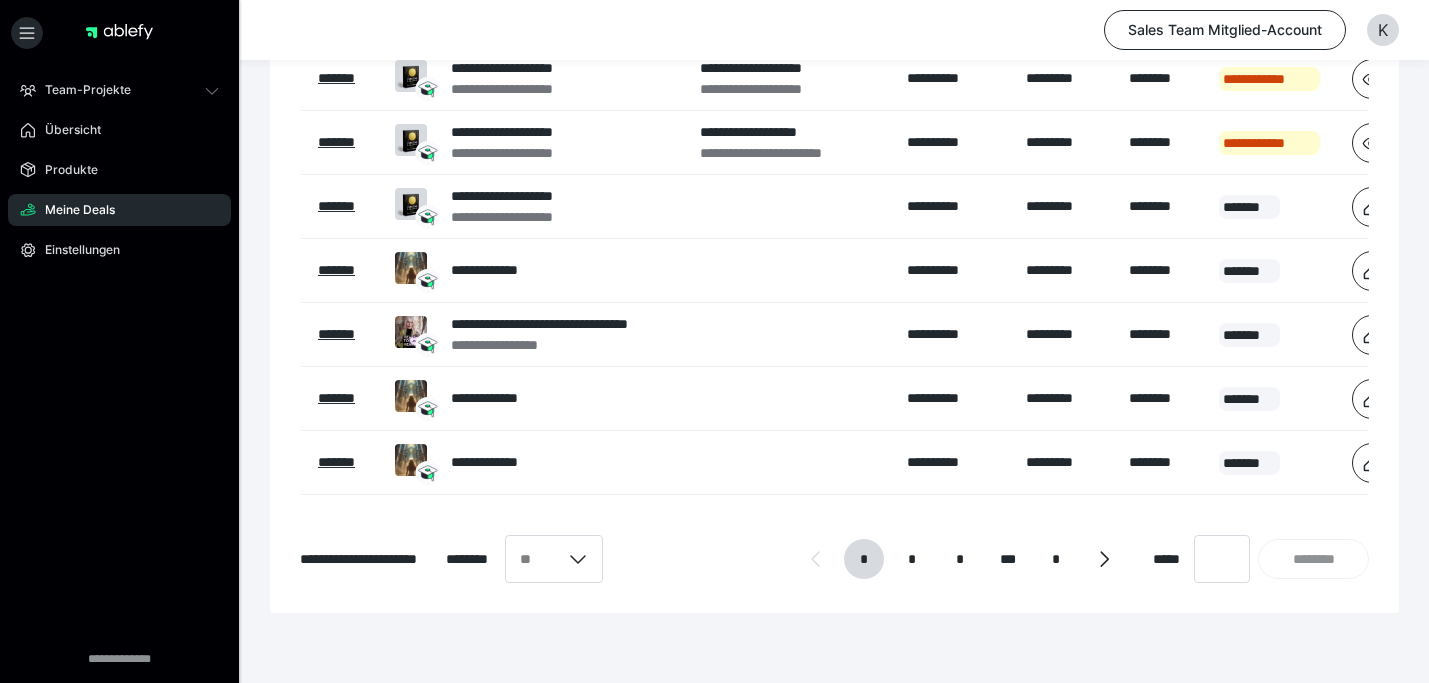 scroll, scrollTop: 506, scrollLeft: 0, axis: vertical 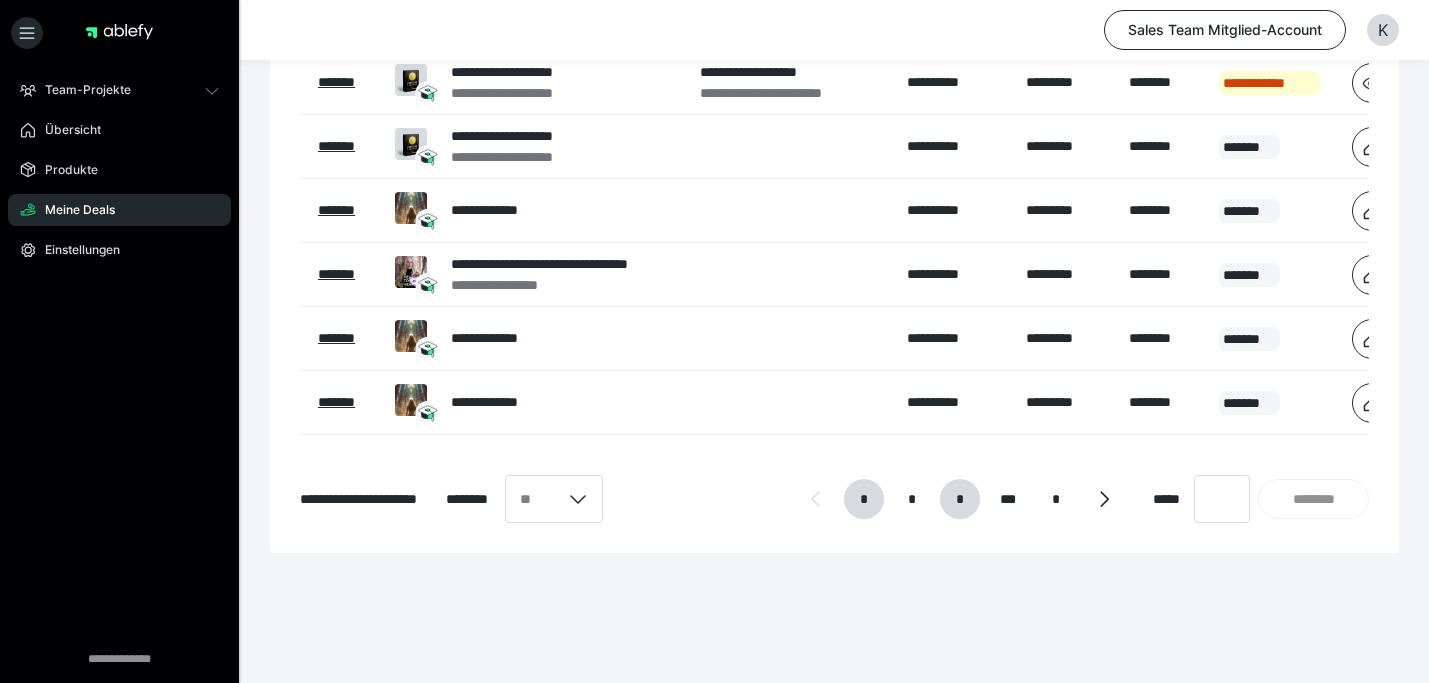click on "*" at bounding box center (959, 499) 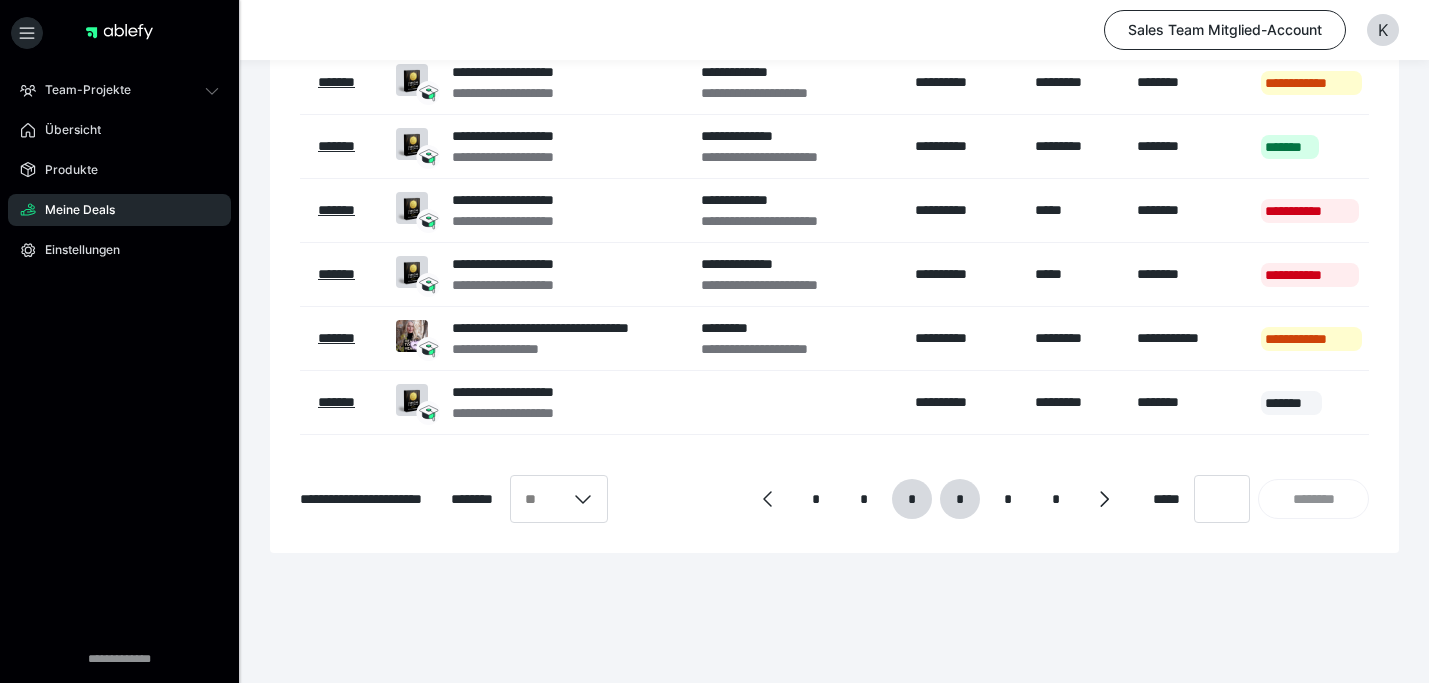 click on "*" at bounding box center (960, 499) 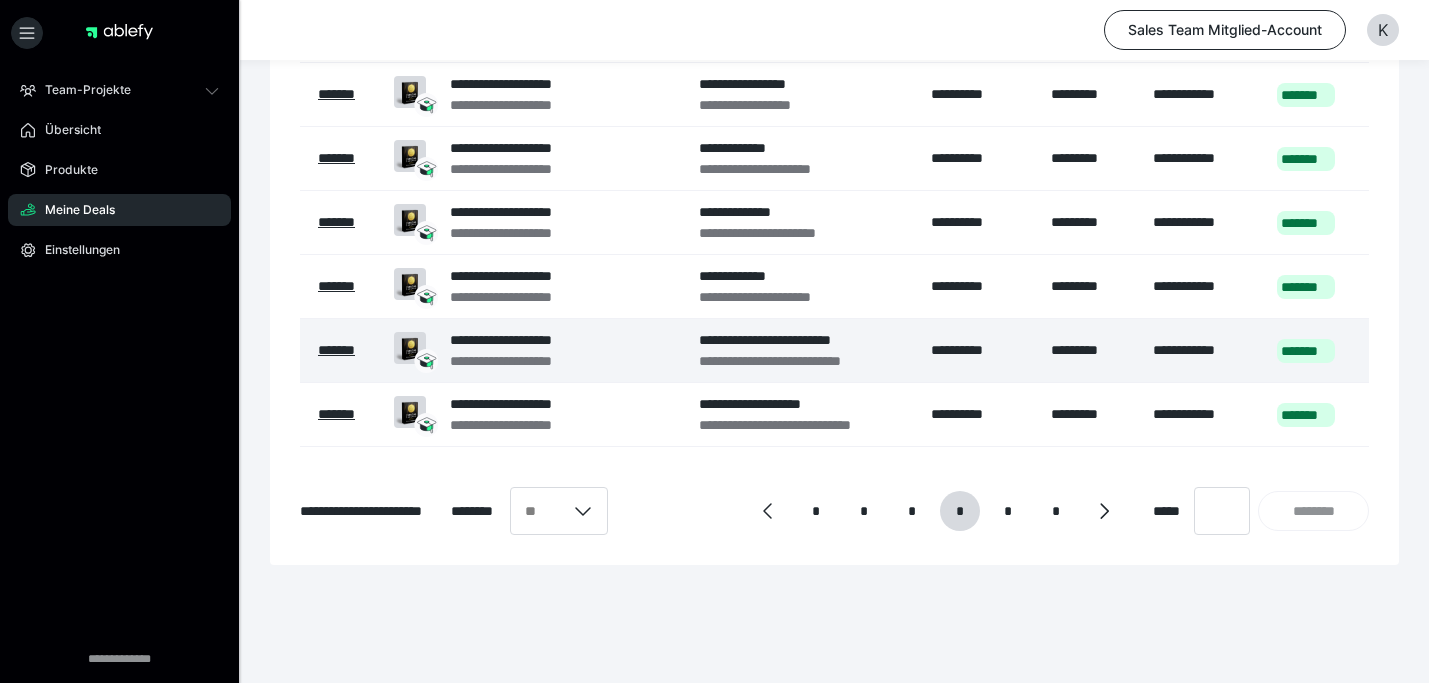 scroll, scrollTop: 0, scrollLeft: 0, axis: both 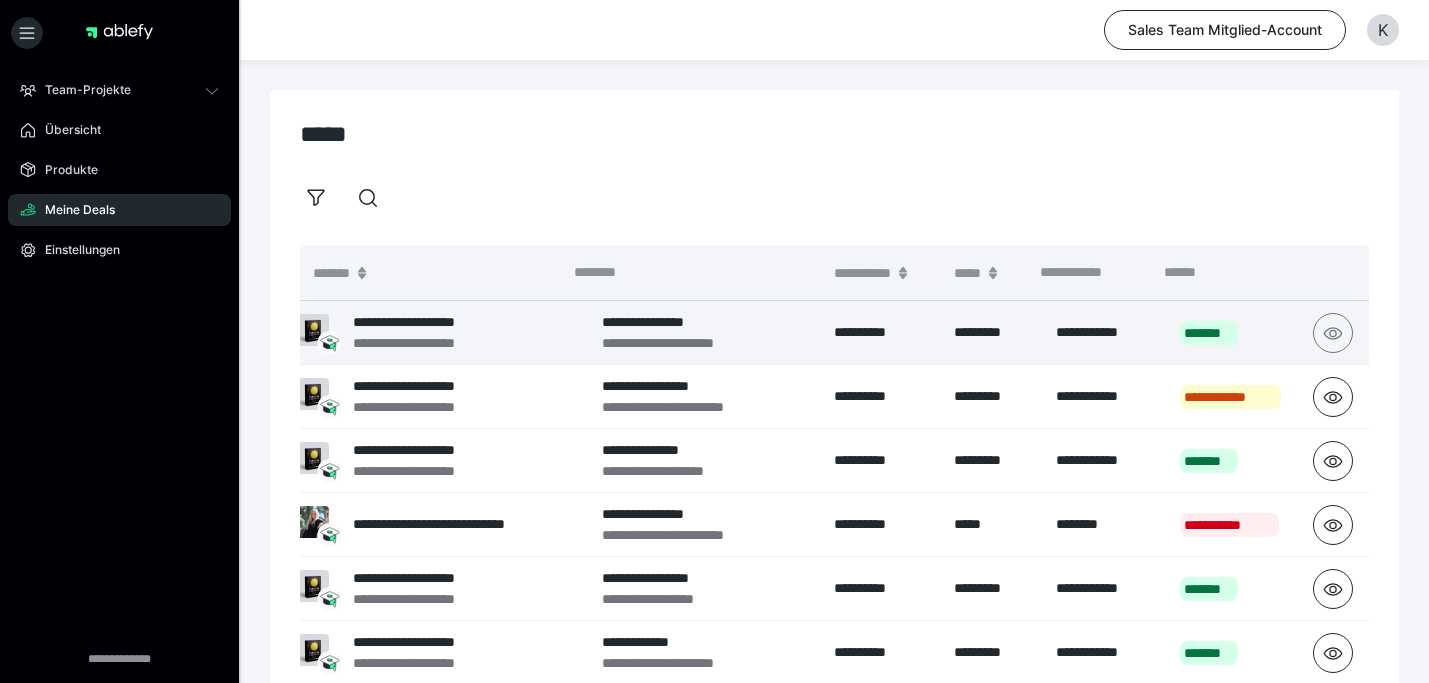 click 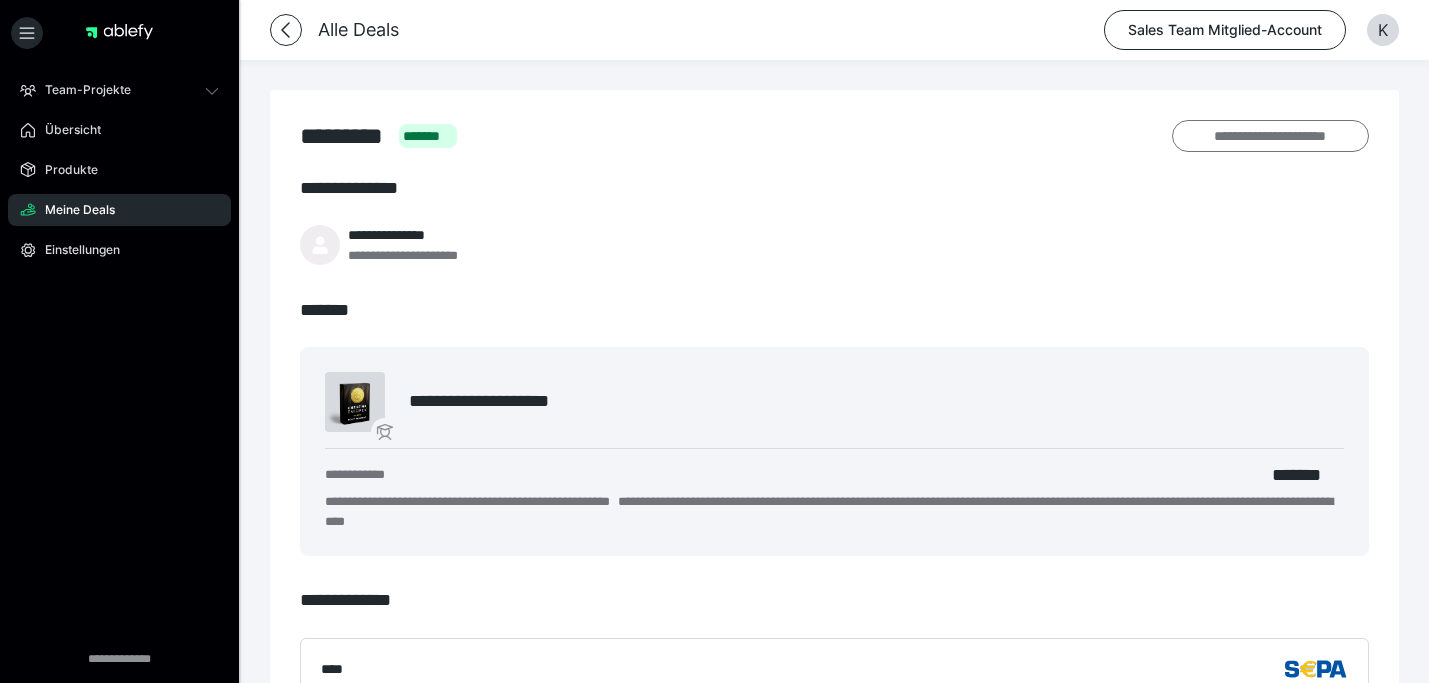 click on "**********" at bounding box center [1270, 136] 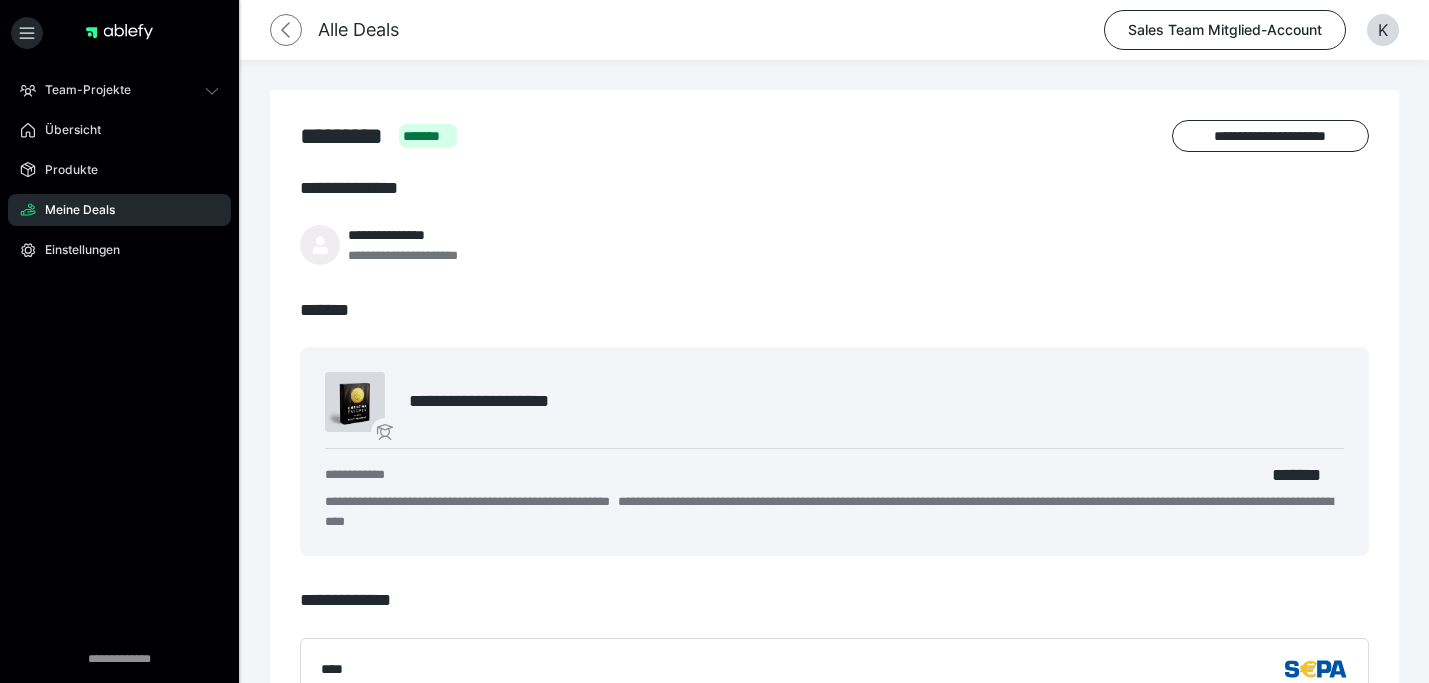 click 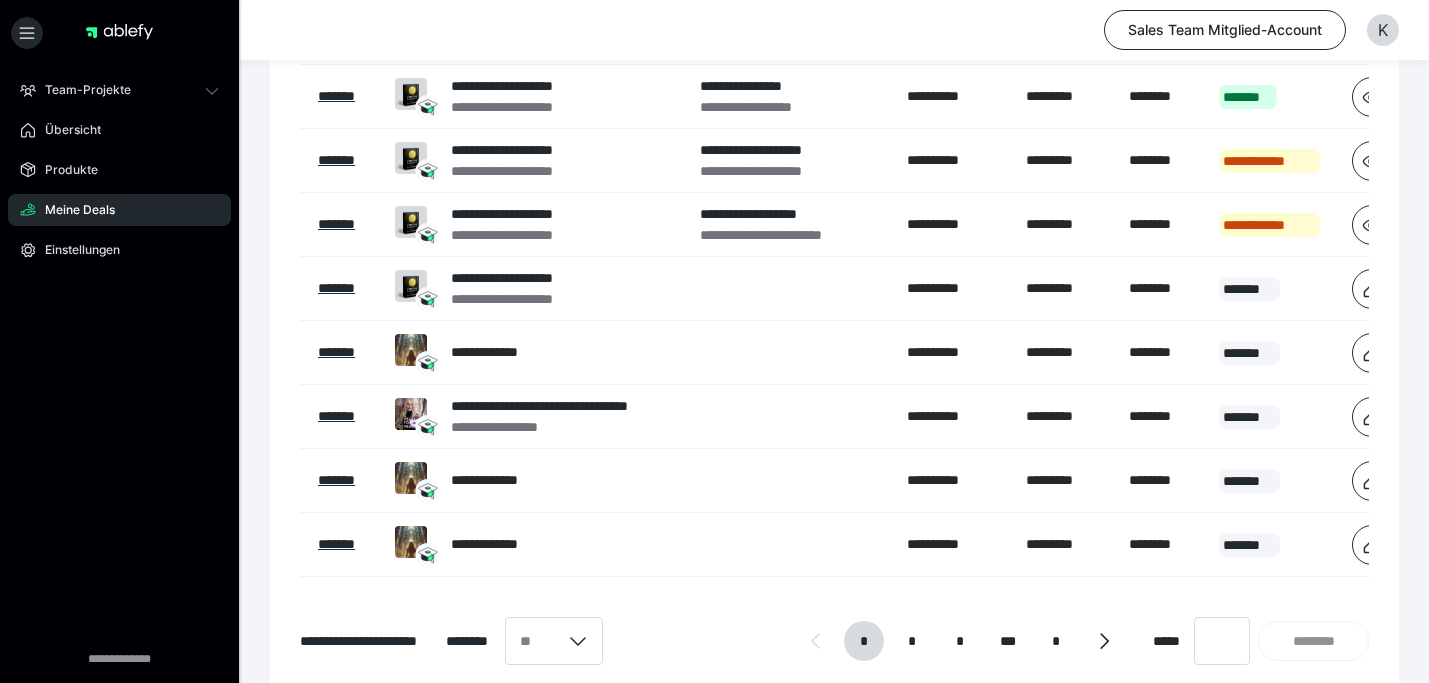scroll, scrollTop: 506, scrollLeft: 0, axis: vertical 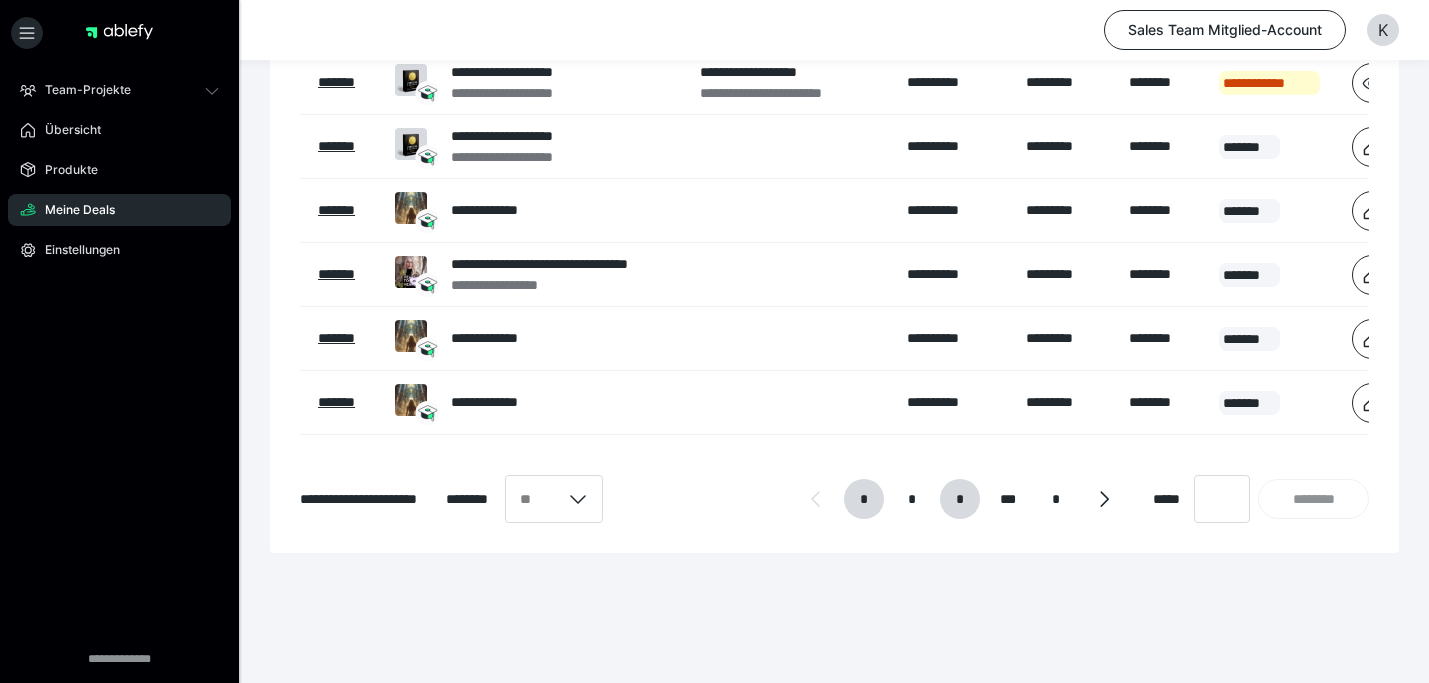 click on "*" at bounding box center (959, 499) 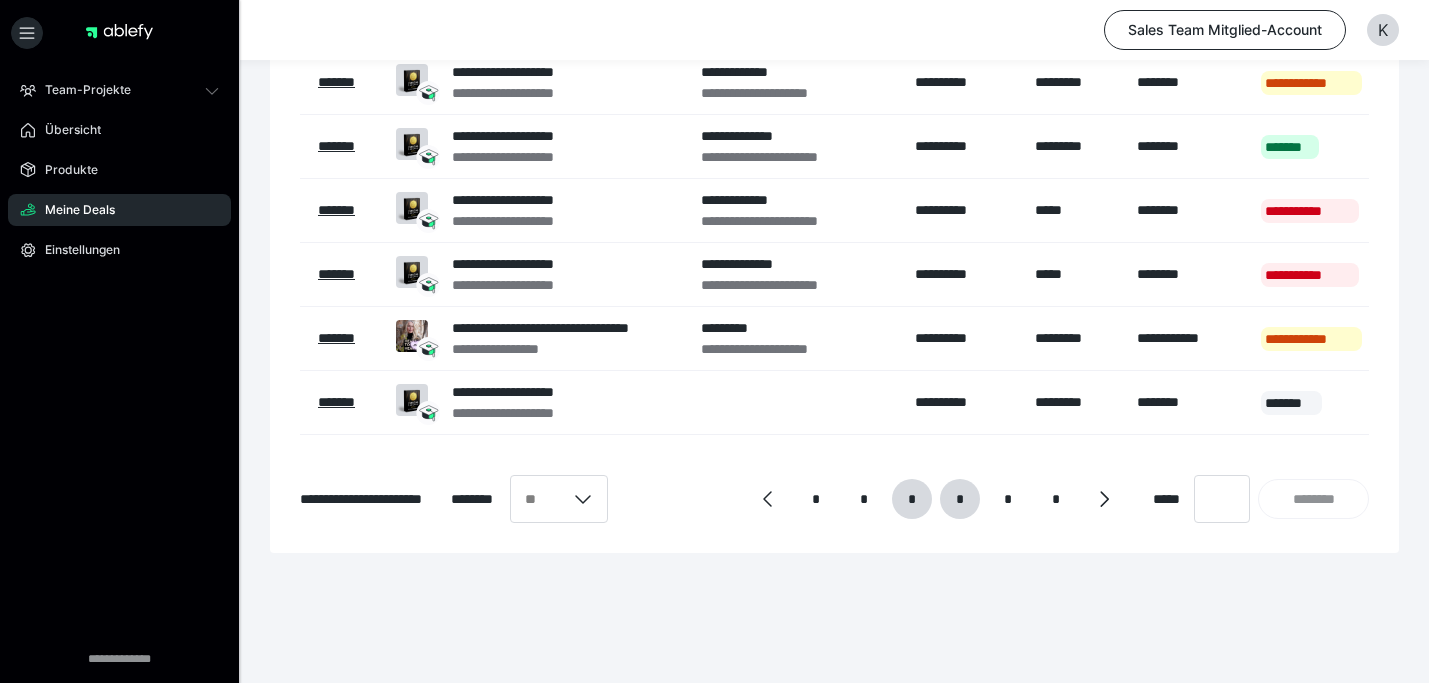 click on "*" at bounding box center [959, 499] 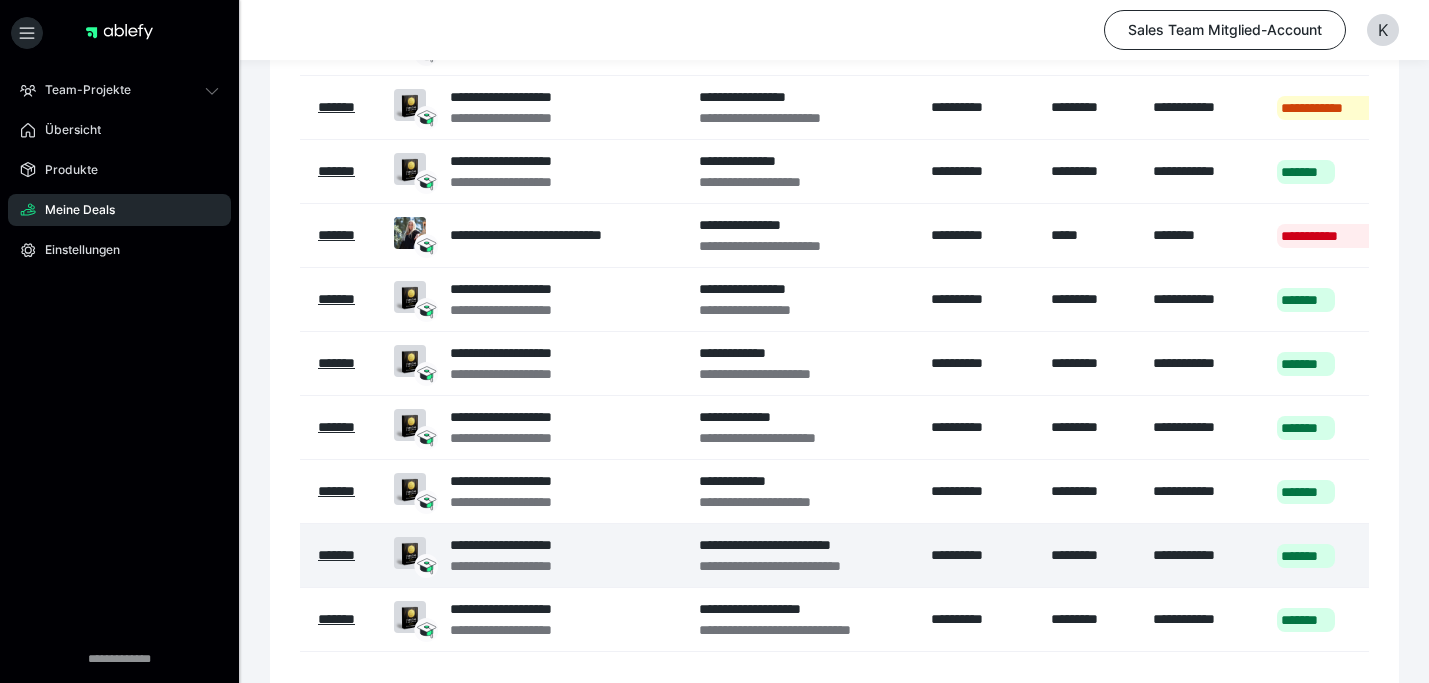 scroll, scrollTop: 283, scrollLeft: 0, axis: vertical 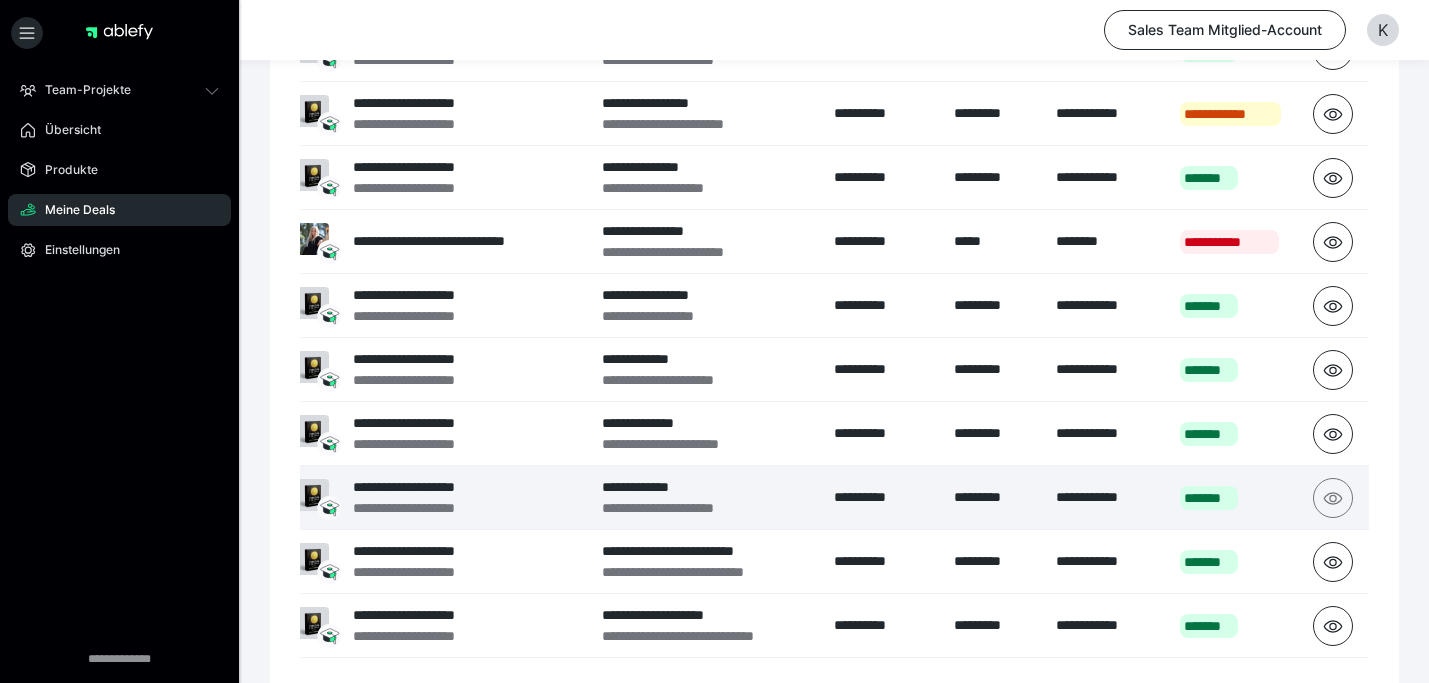 click at bounding box center (1333, 498) 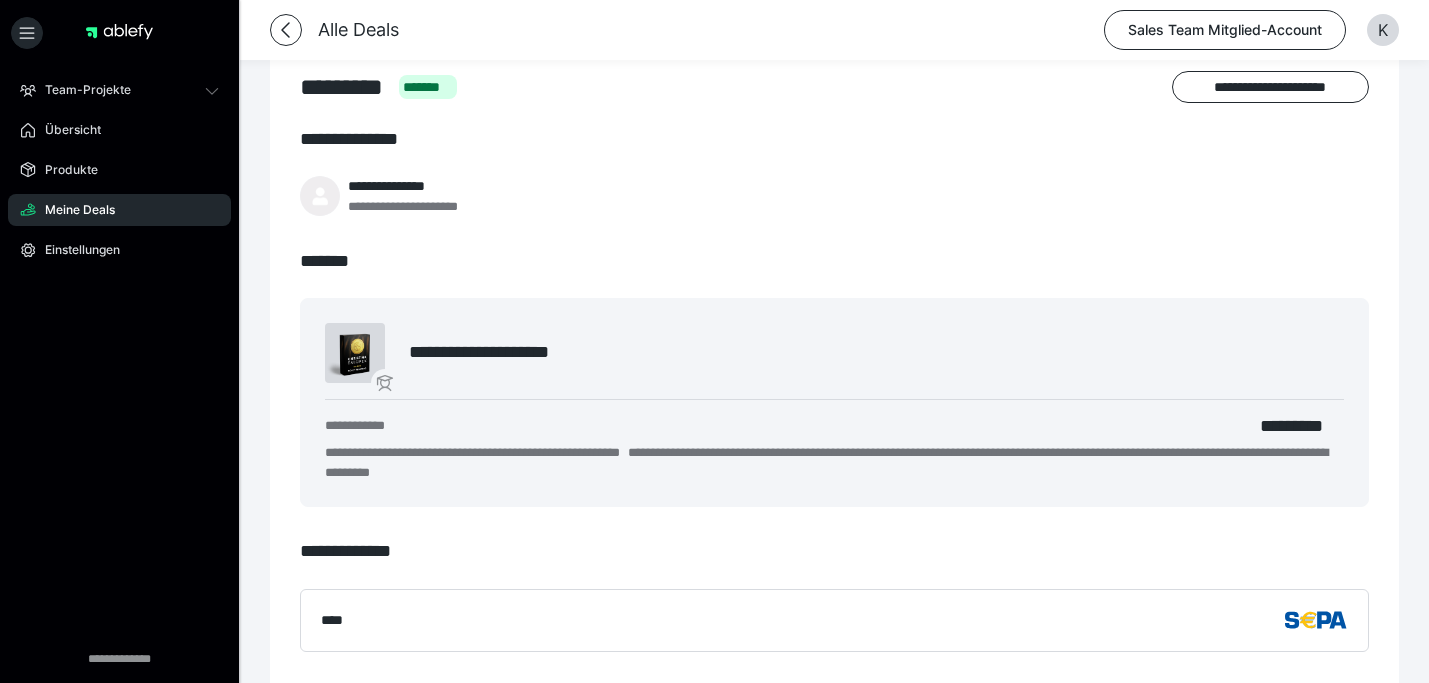 scroll, scrollTop: 0, scrollLeft: 0, axis: both 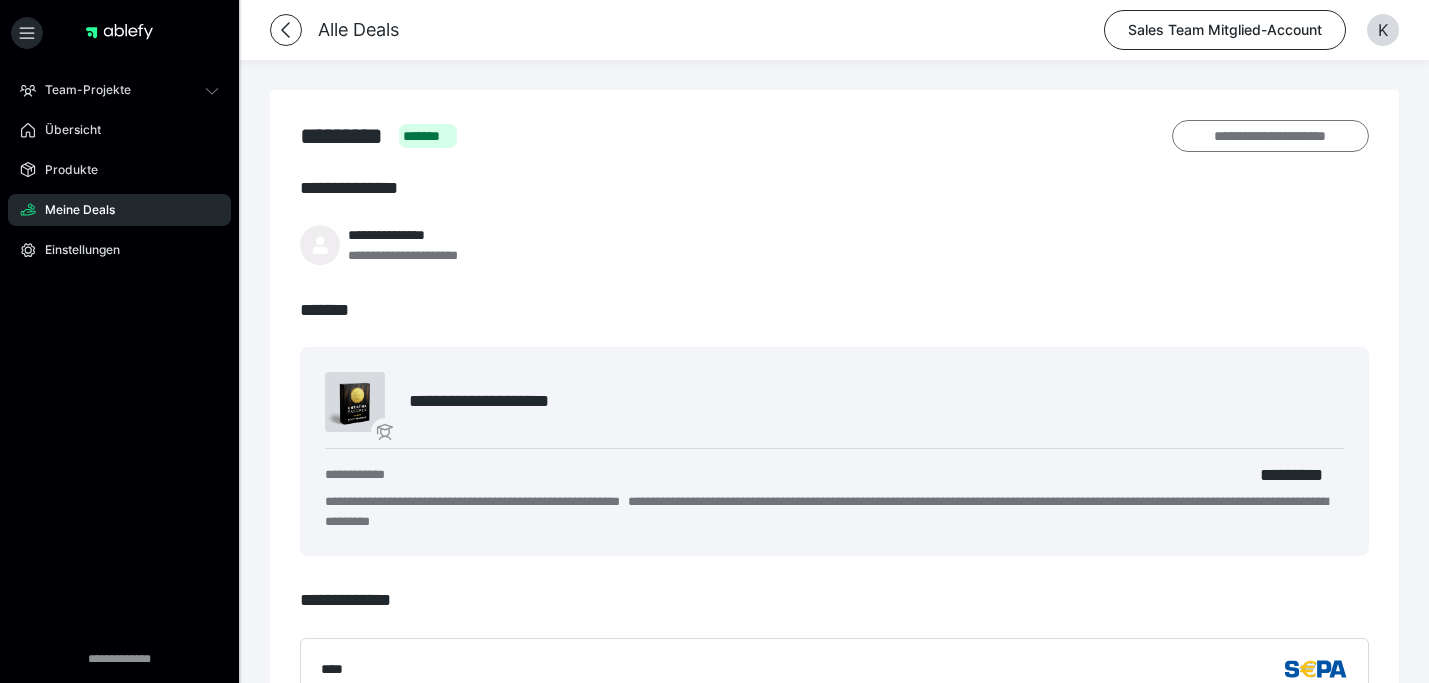 click on "**********" at bounding box center (1270, 136) 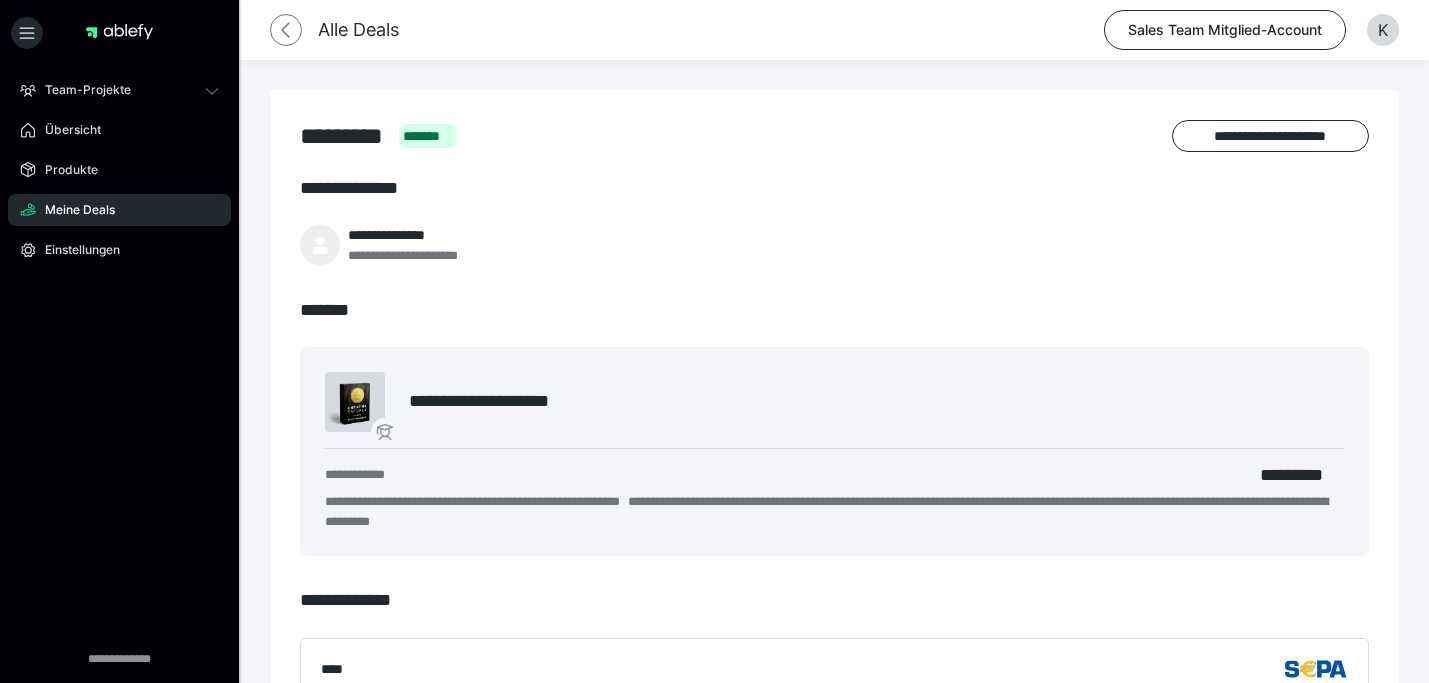 click 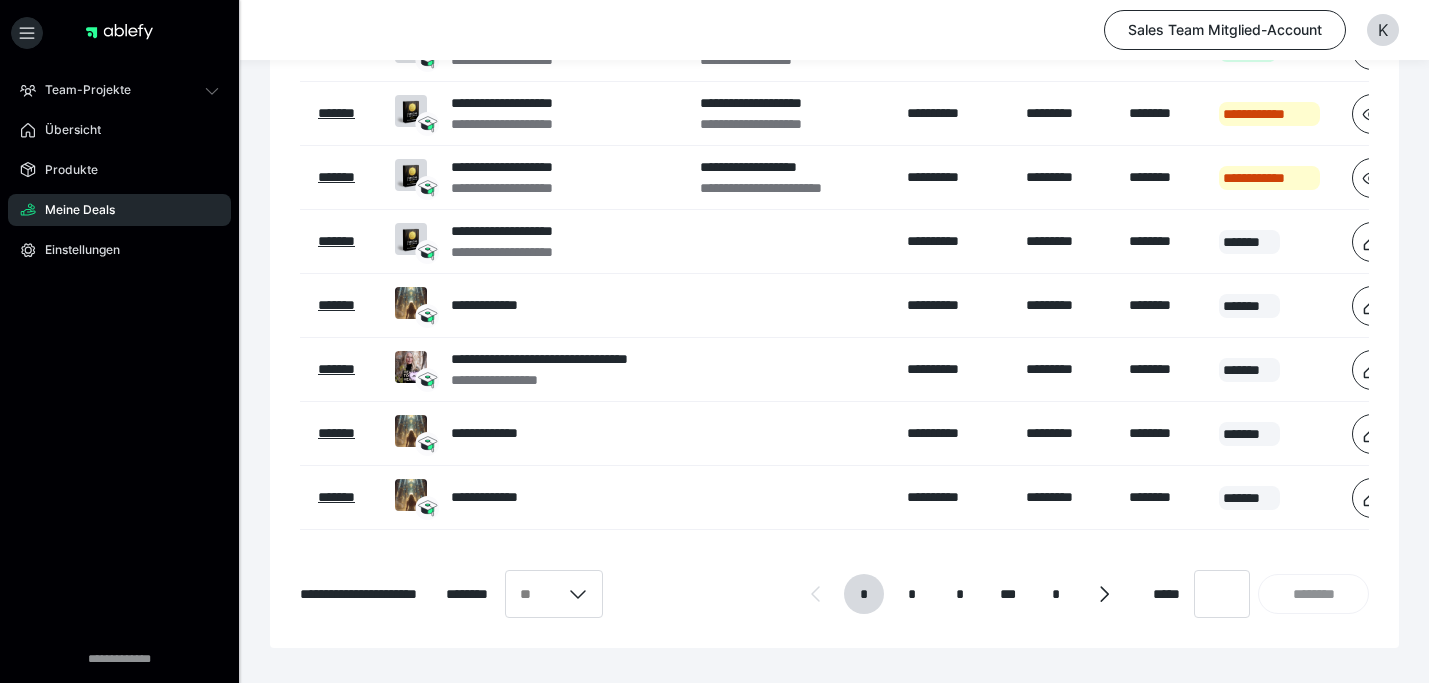 scroll, scrollTop: 506, scrollLeft: 0, axis: vertical 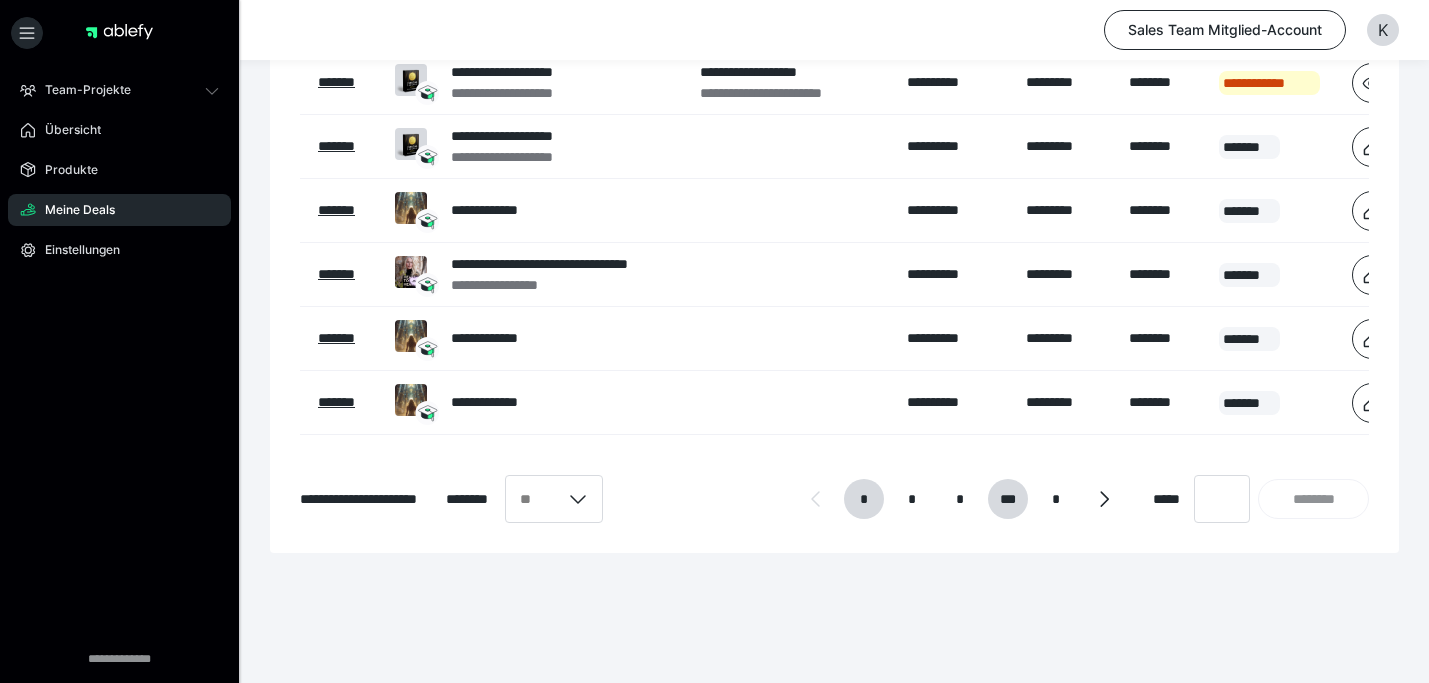 click on "***" at bounding box center [1008, 499] 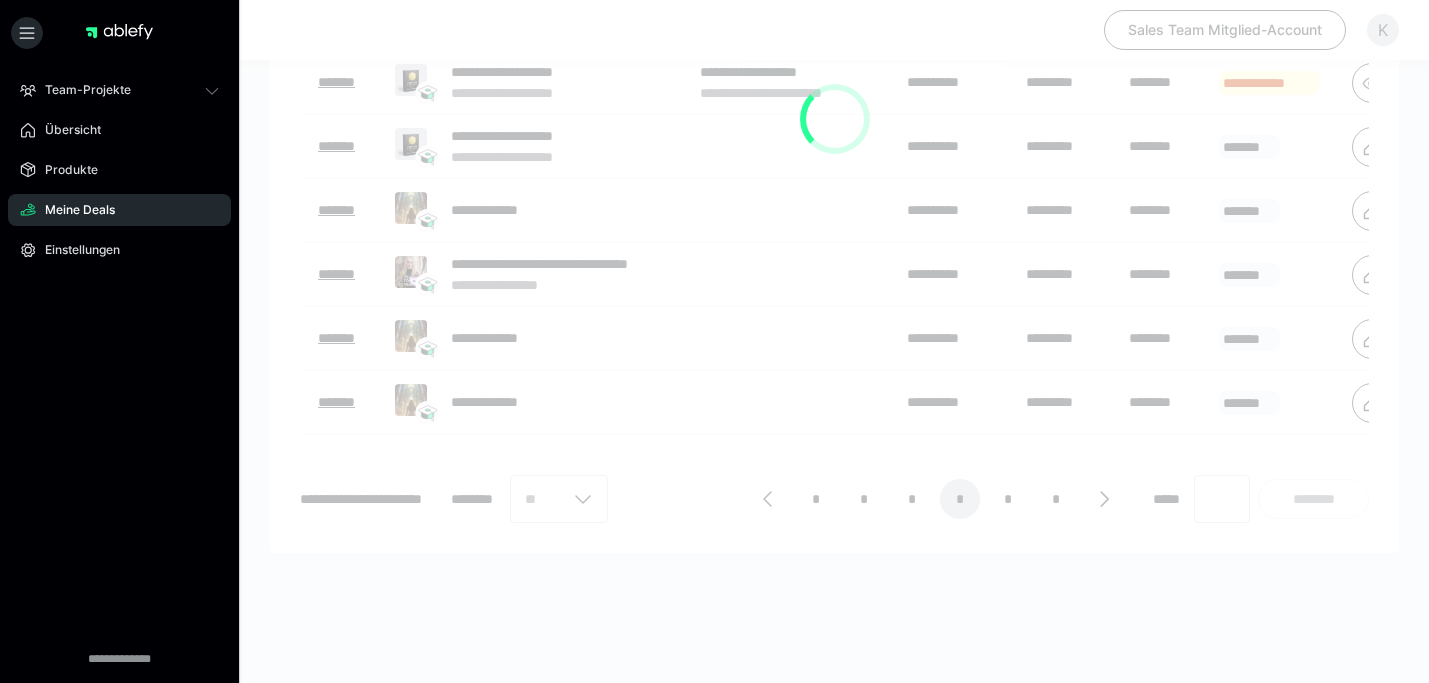 click at bounding box center [834, 118] 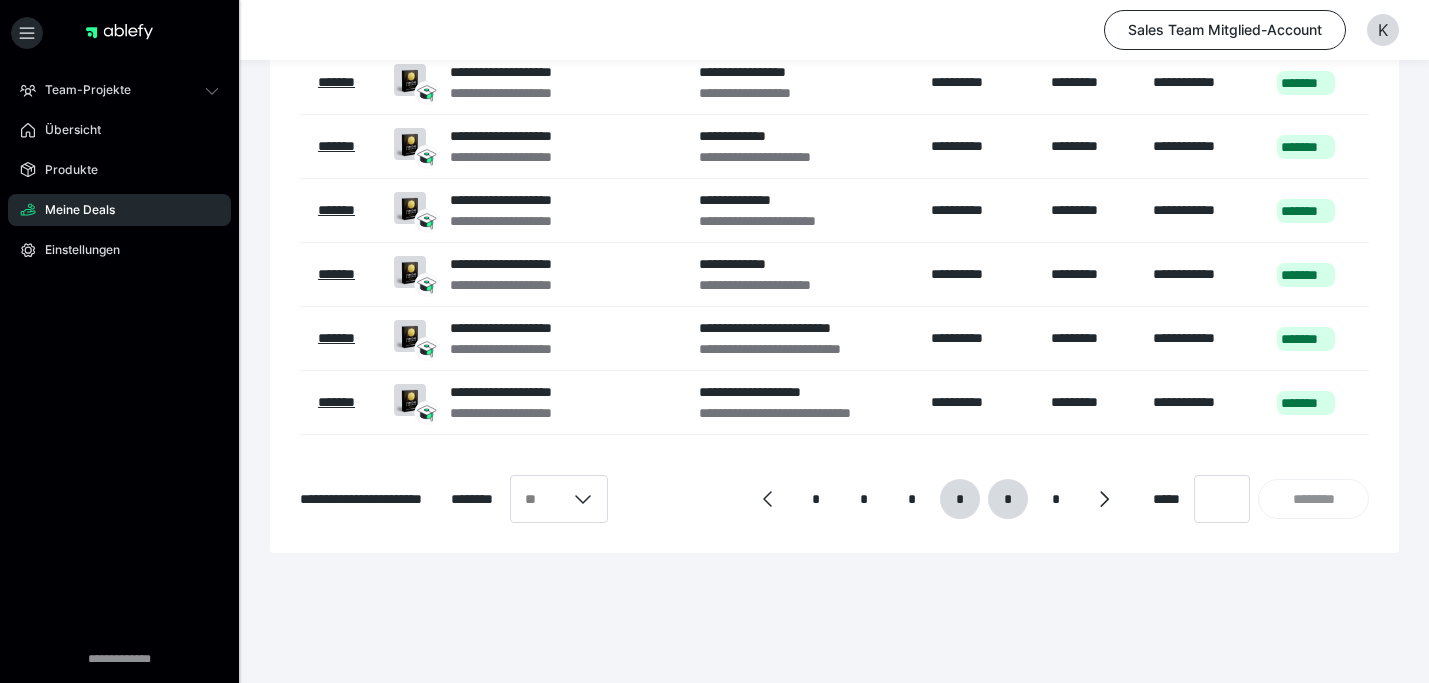 click on "*" at bounding box center (1008, 499) 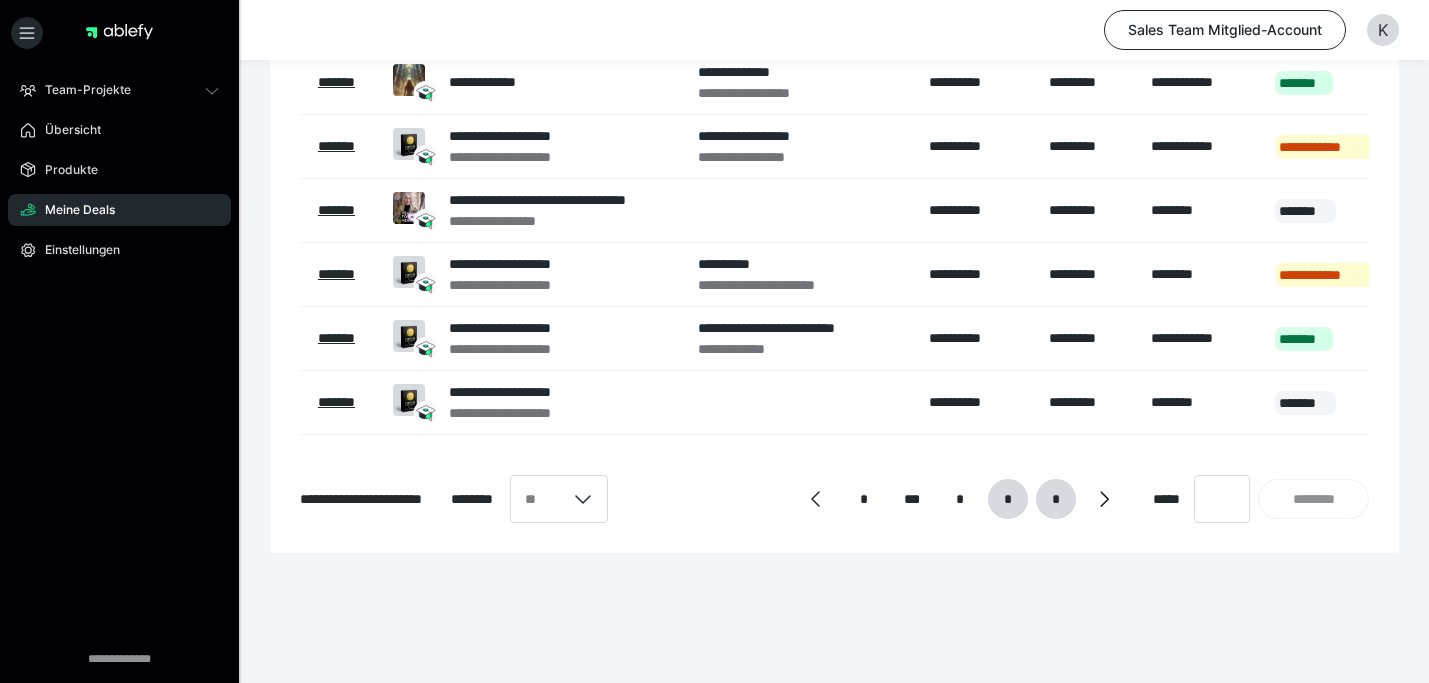 click on "*" at bounding box center [1055, 499] 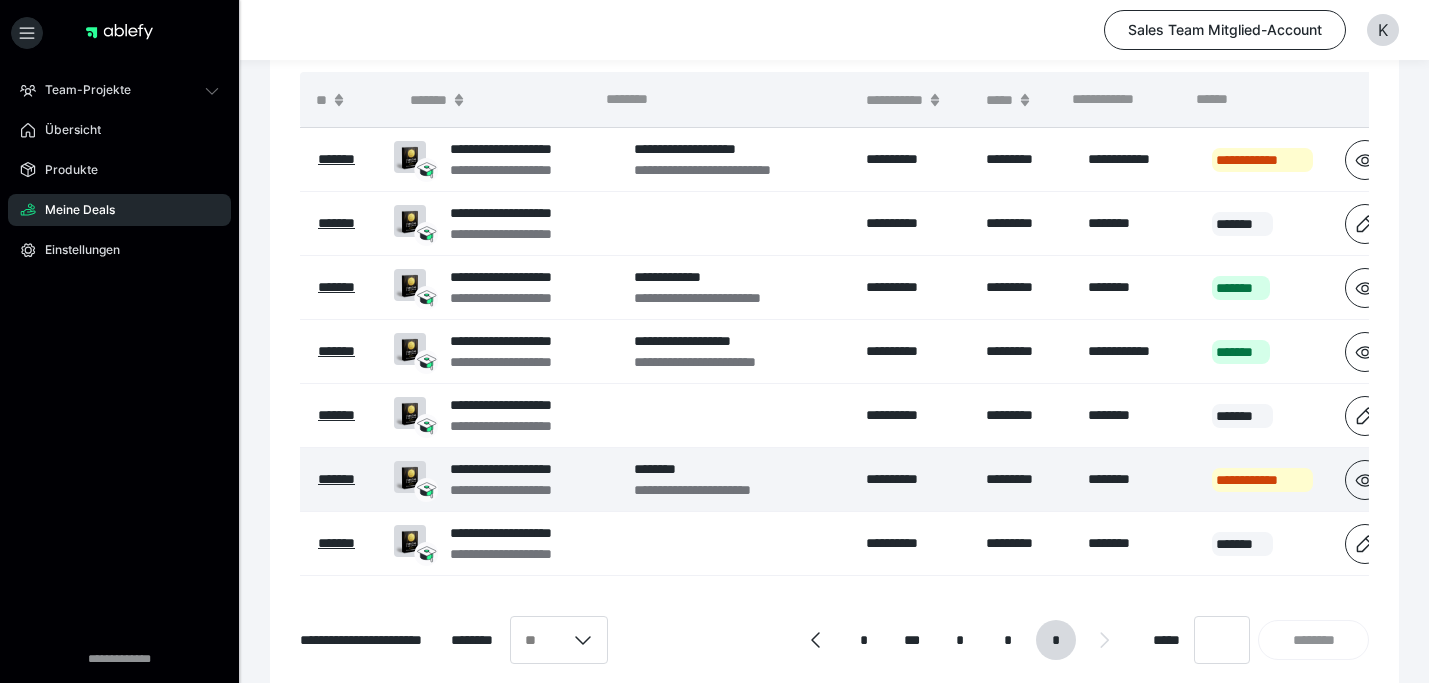 scroll, scrollTop: 314, scrollLeft: 0, axis: vertical 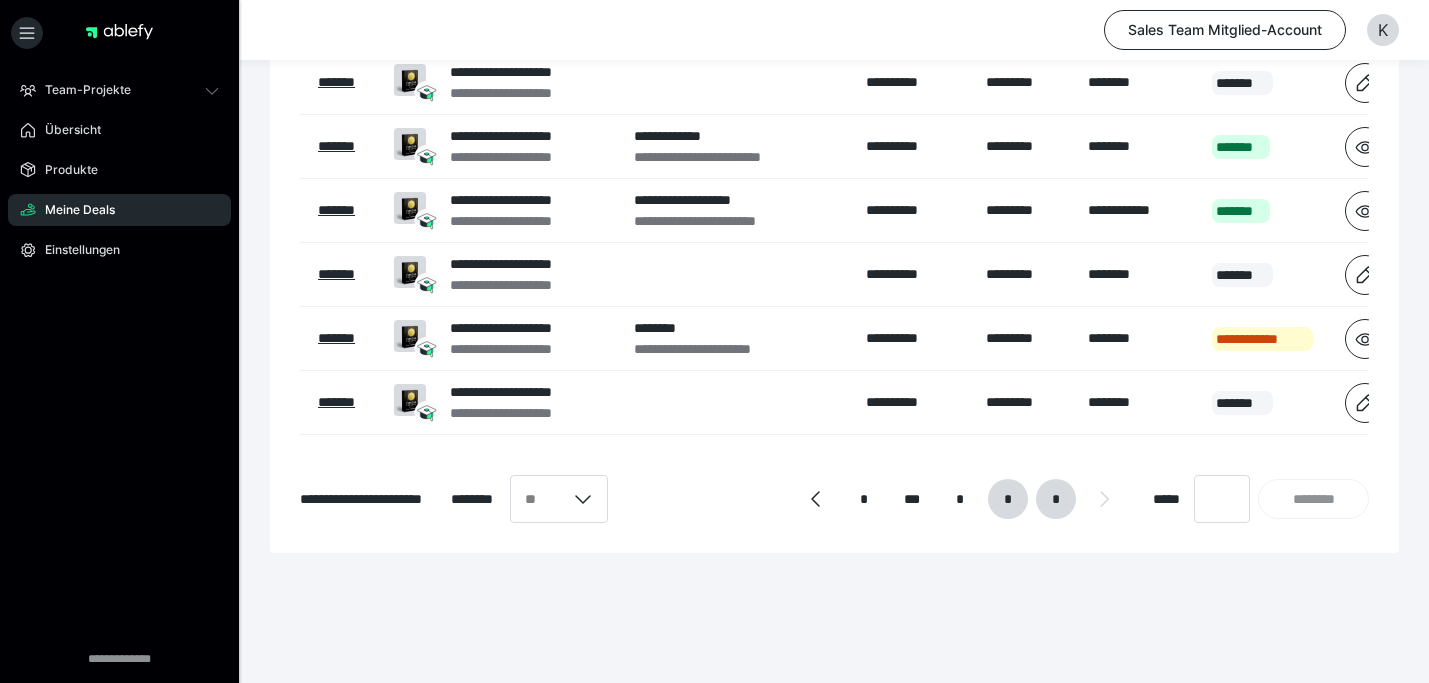 click on "*" at bounding box center [1008, 499] 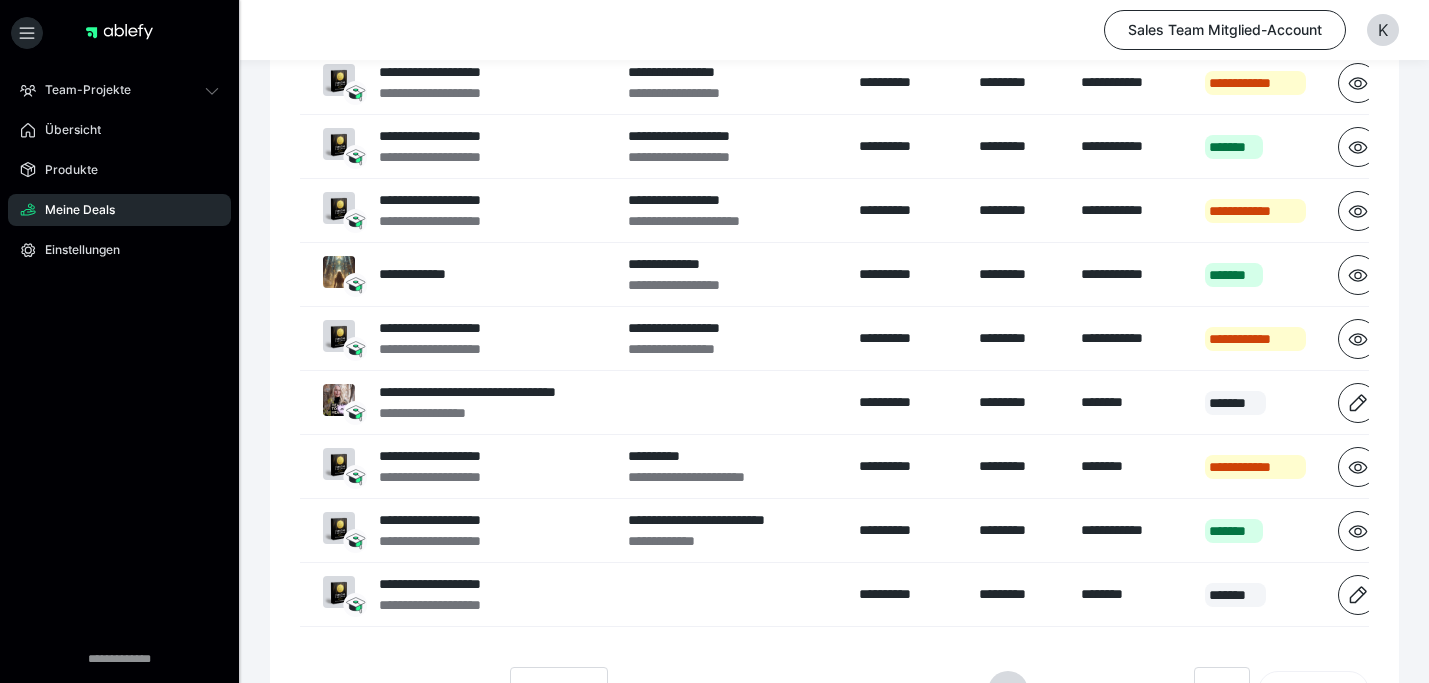 scroll, scrollTop: 0, scrollLeft: 95, axis: horizontal 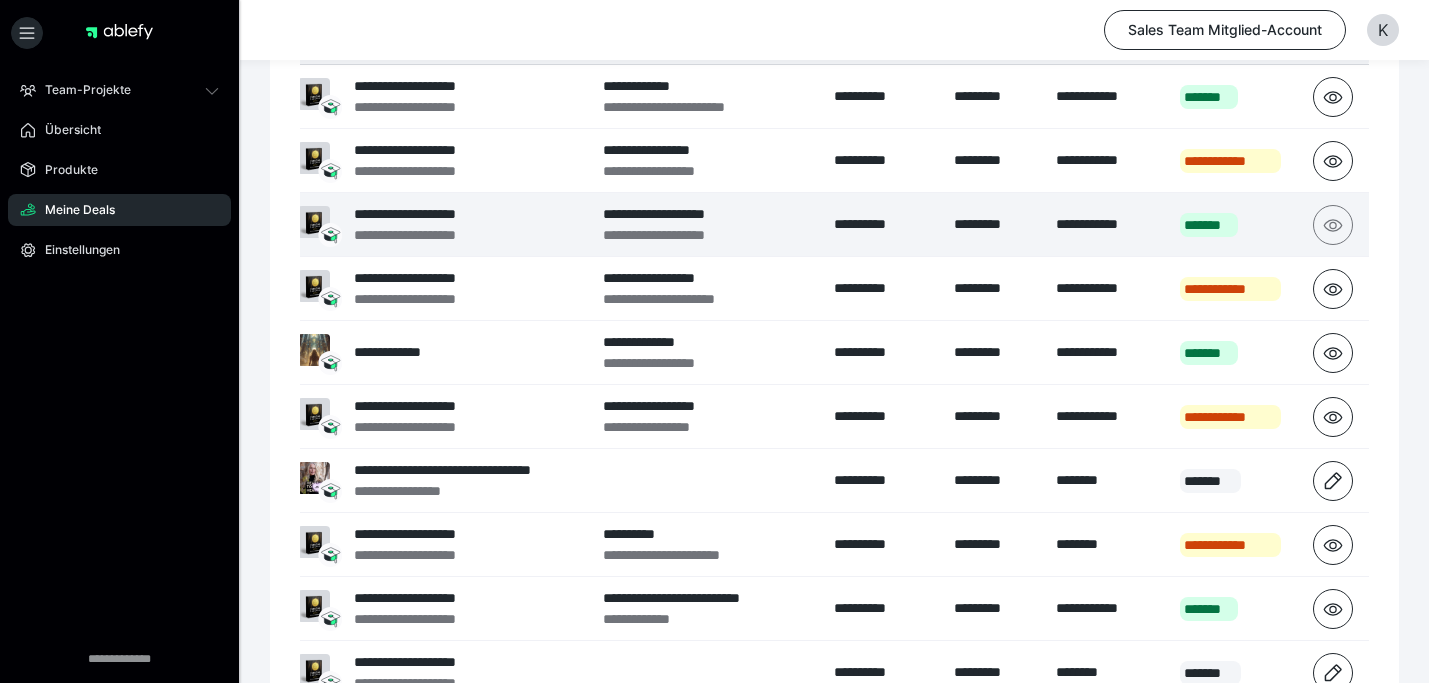 click at bounding box center (1333, 225) 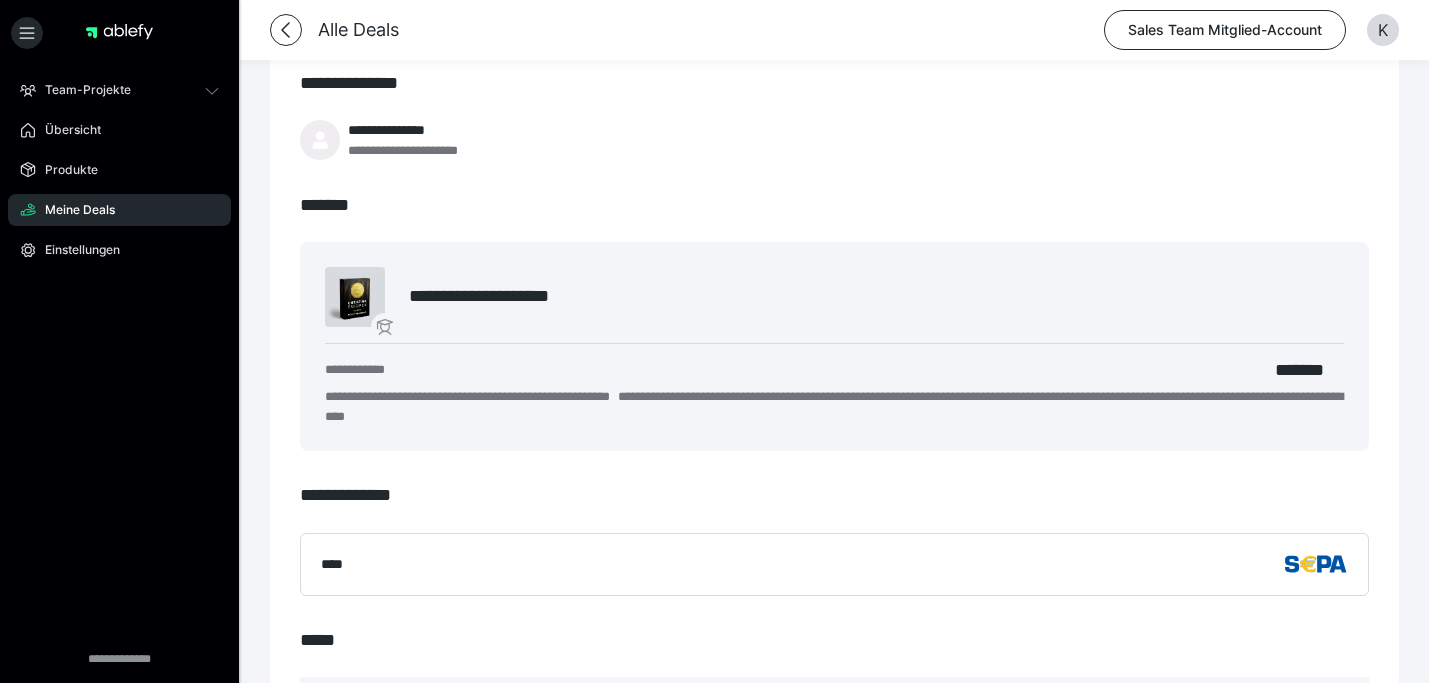 scroll, scrollTop: 0, scrollLeft: 0, axis: both 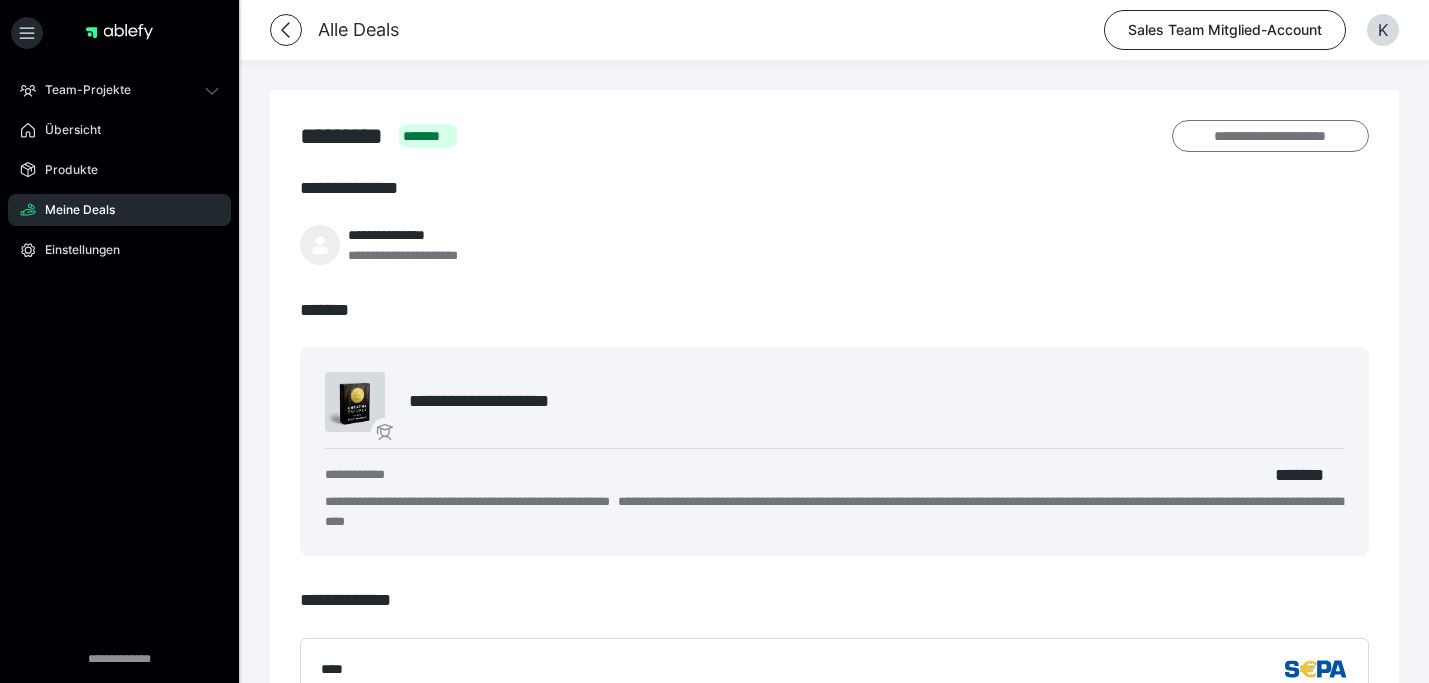 click on "**********" at bounding box center [1270, 136] 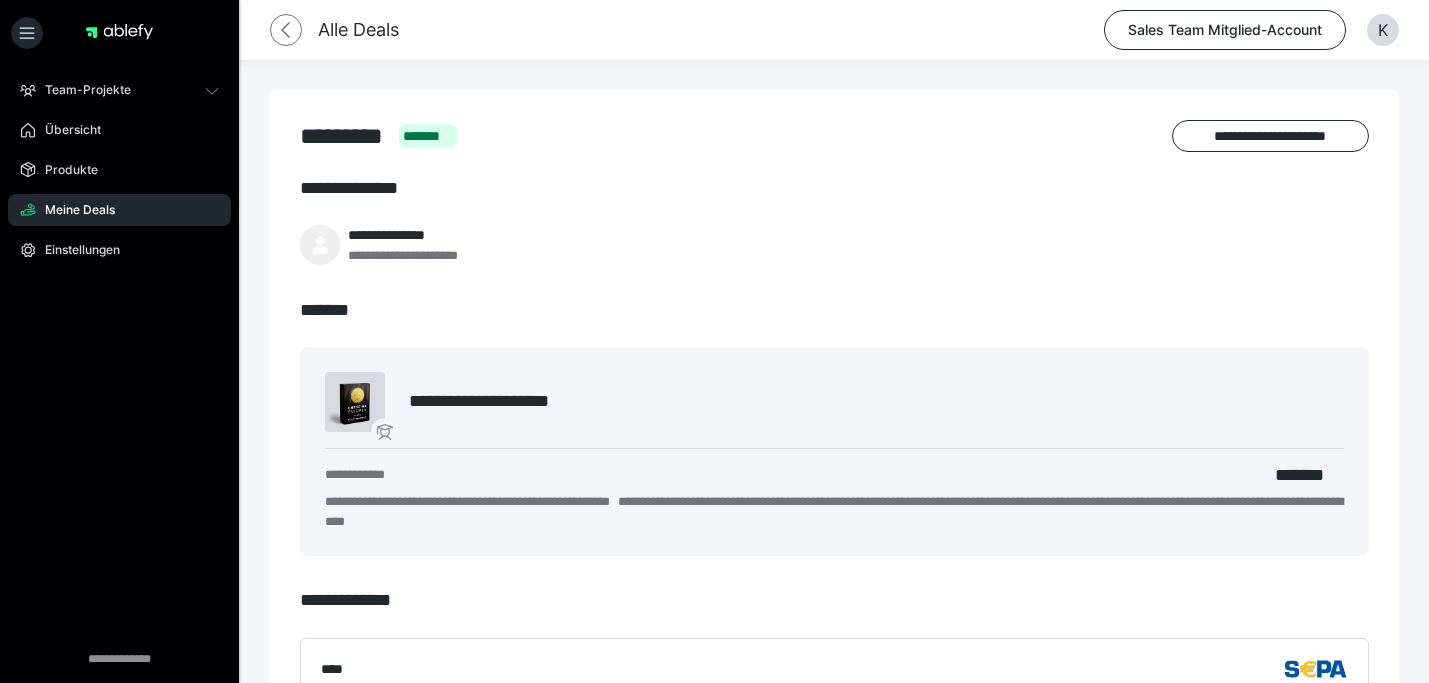click 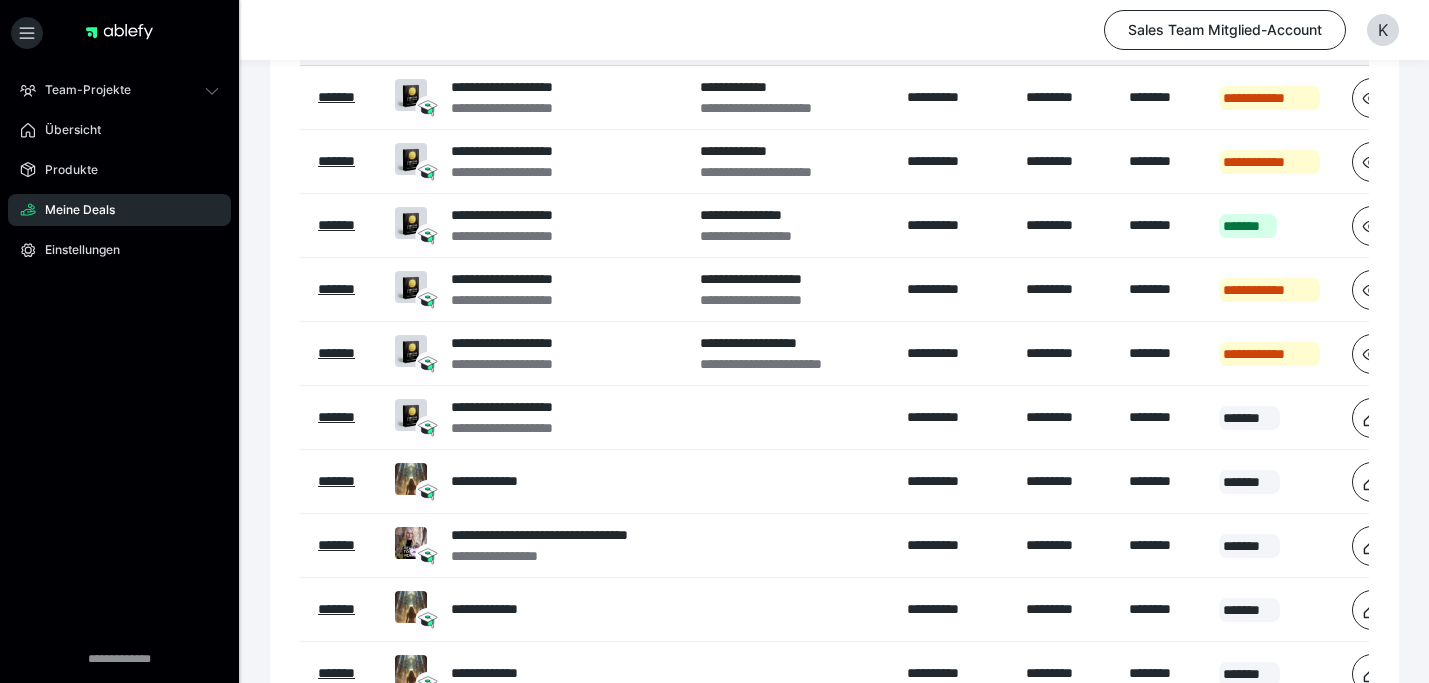 scroll, scrollTop: 506, scrollLeft: 0, axis: vertical 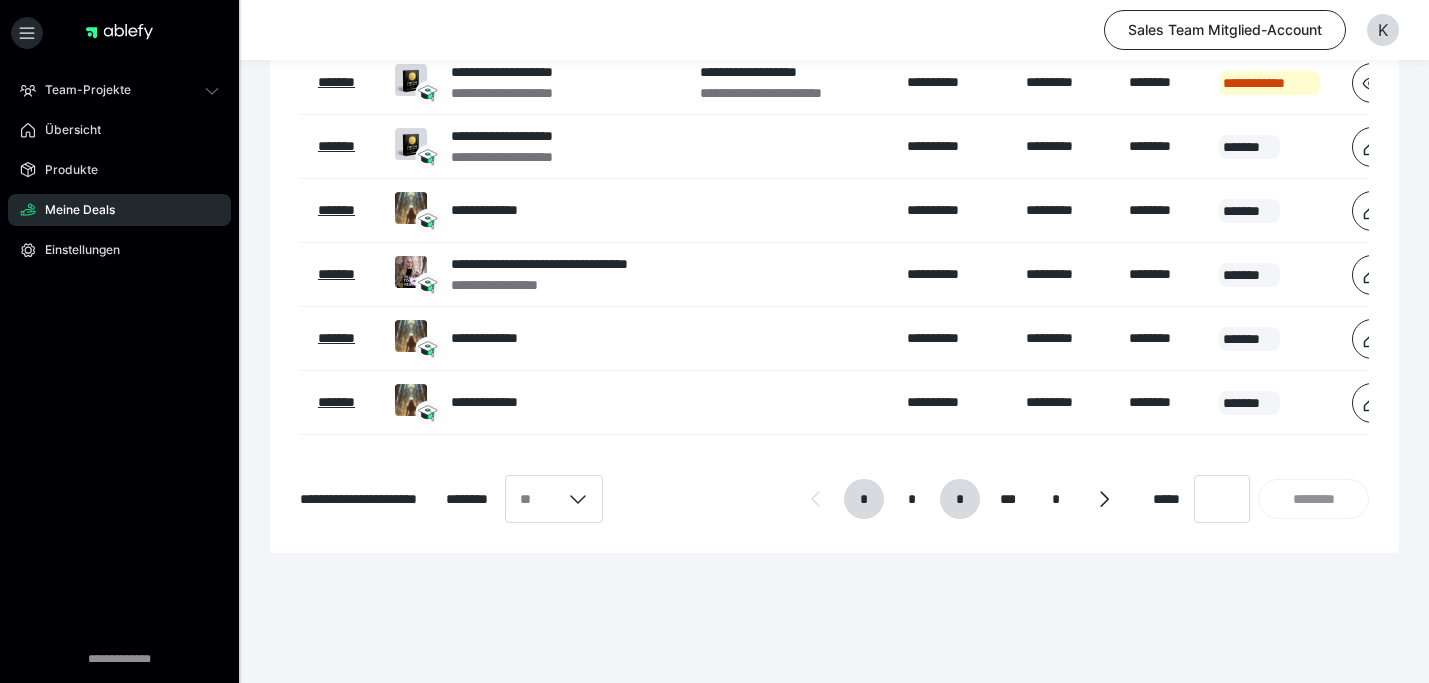 click on "*" at bounding box center (959, 499) 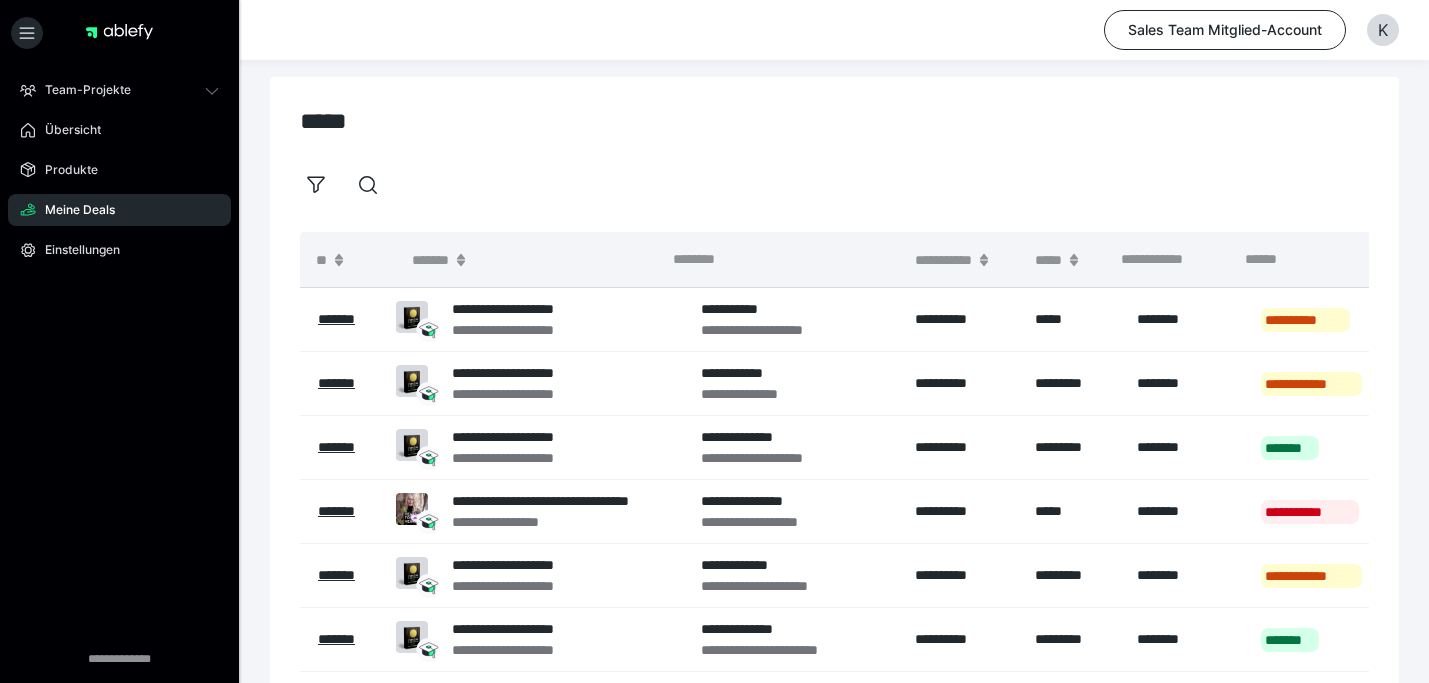 scroll, scrollTop: 430, scrollLeft: 0, axis: vertical 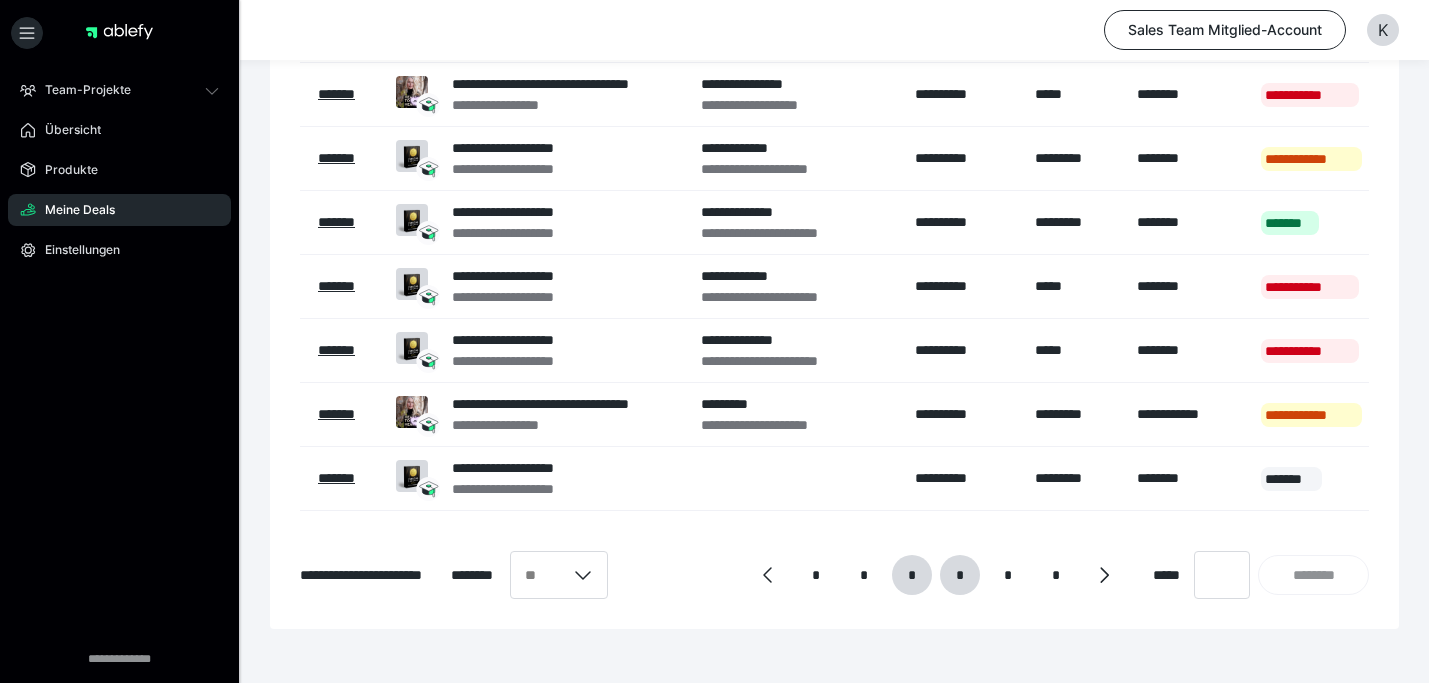 click on "*" at bounding box center [960, 575] 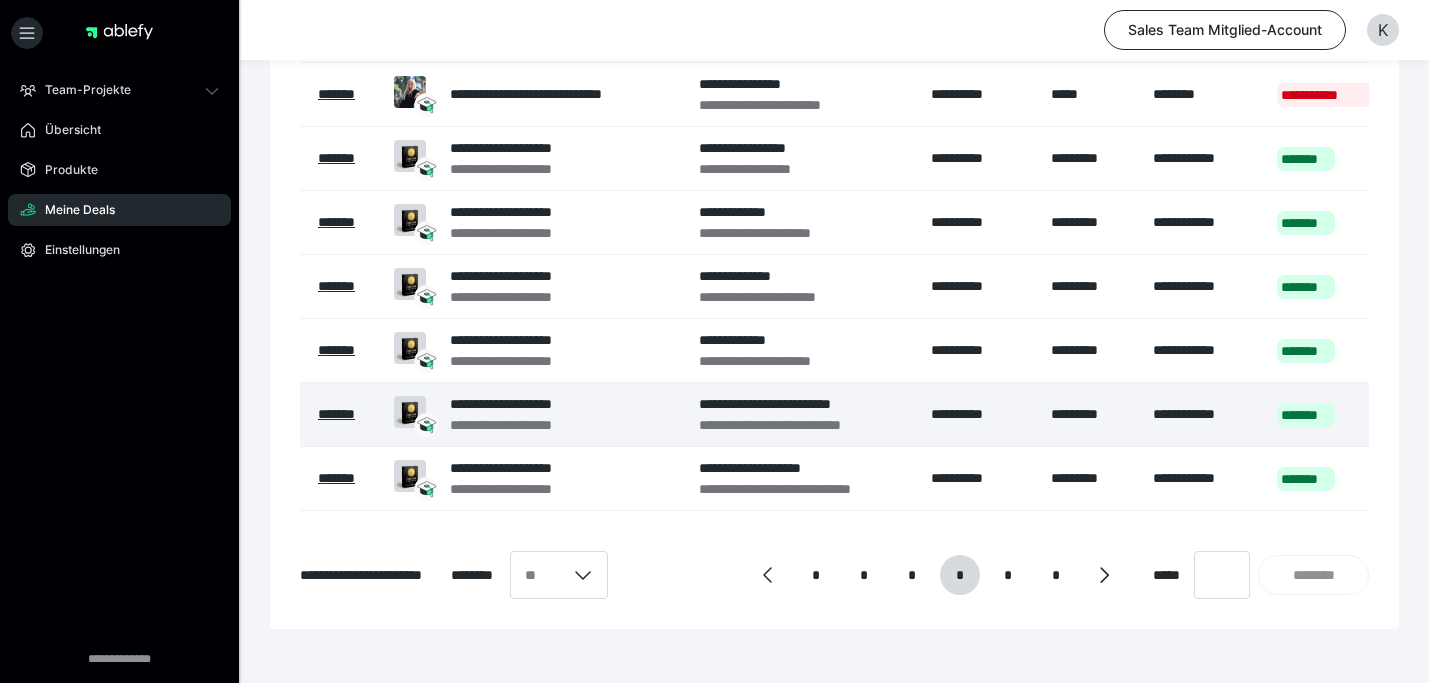 scroll, scrollTop: 0, scrollLeft: 97, axis: horizontal 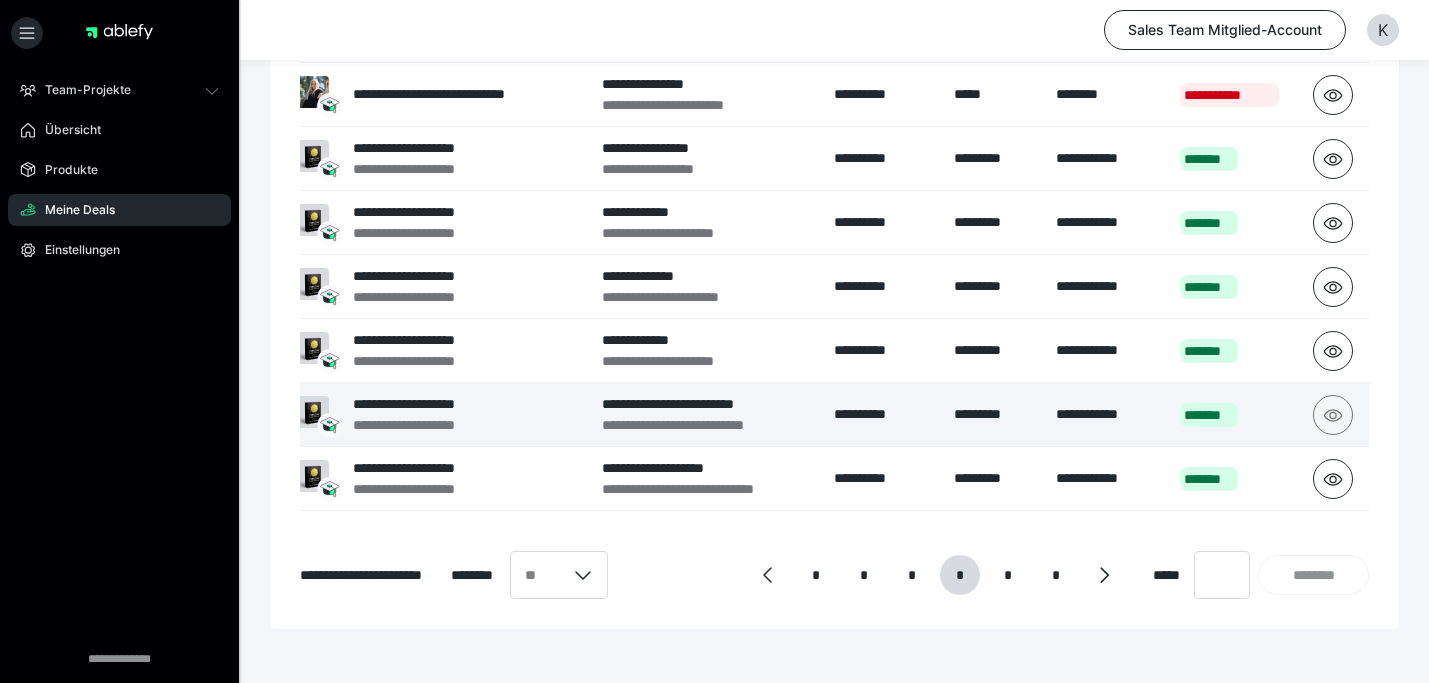 click 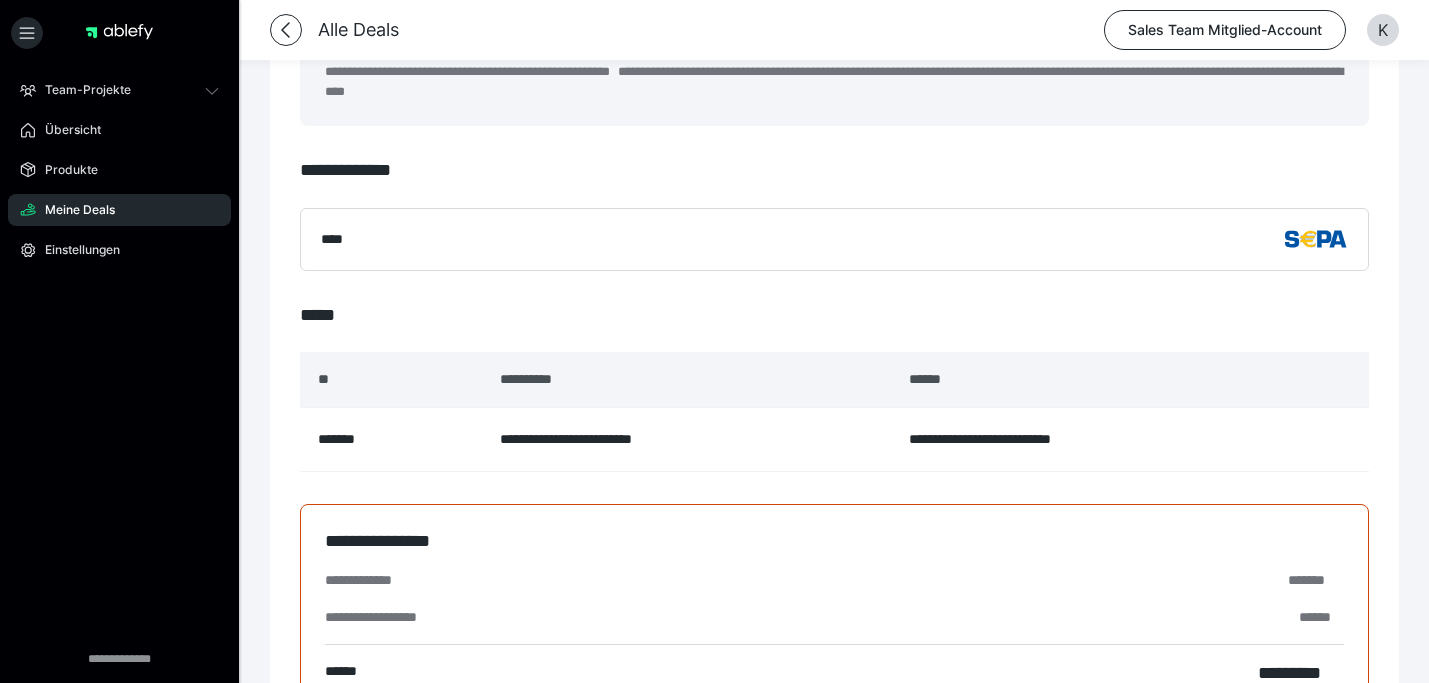 scroll, scrollTop: 0, scrollLeft: 0, axis: both 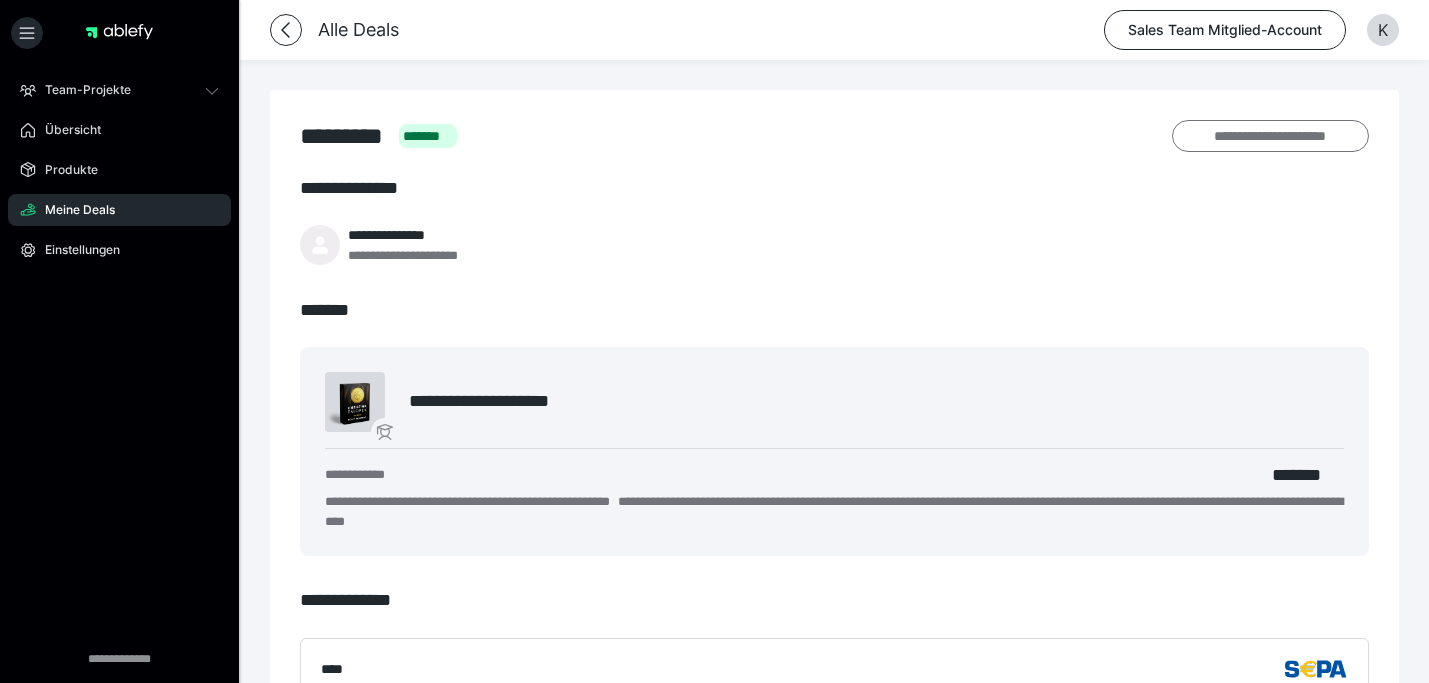 click on "**********" at bounding box center (1270, 136) 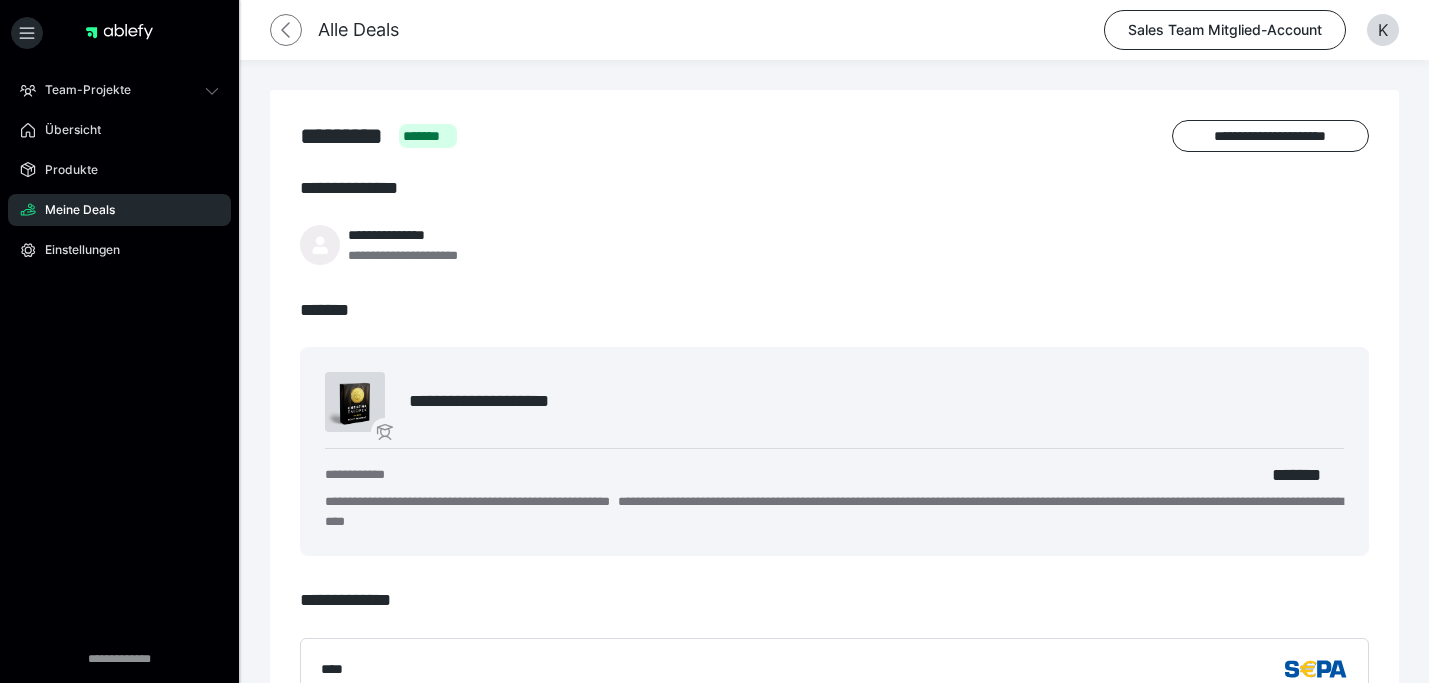 click 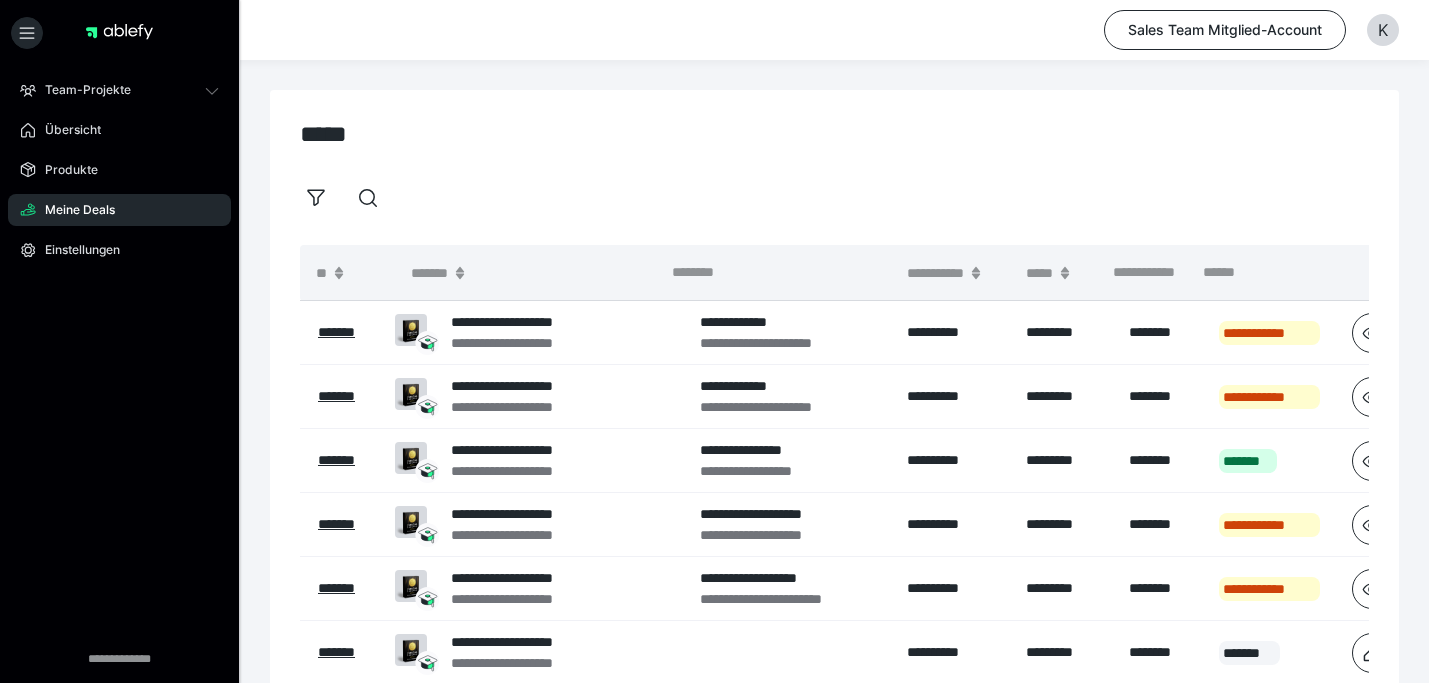scroll, scrollTop: 506, scrollLeft: 0, axis: vertical 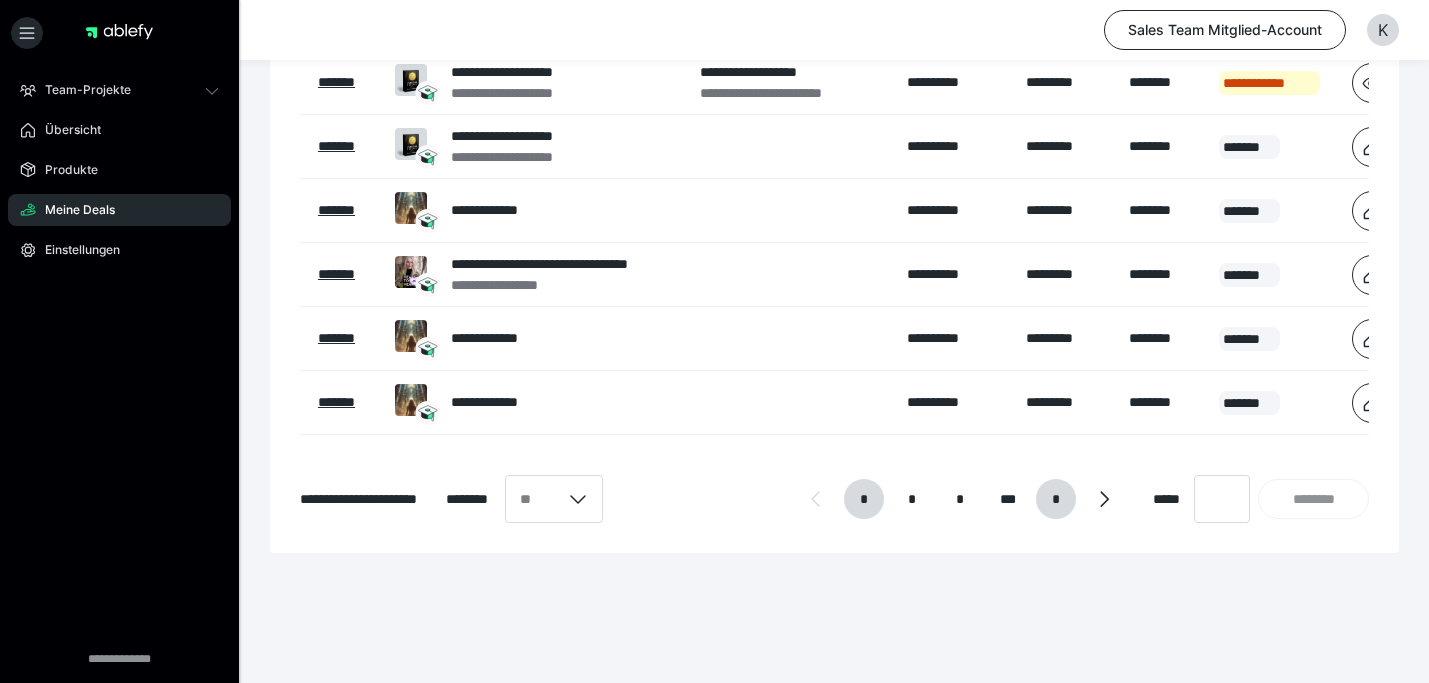click on "*" at bounding box center (1055, 499) 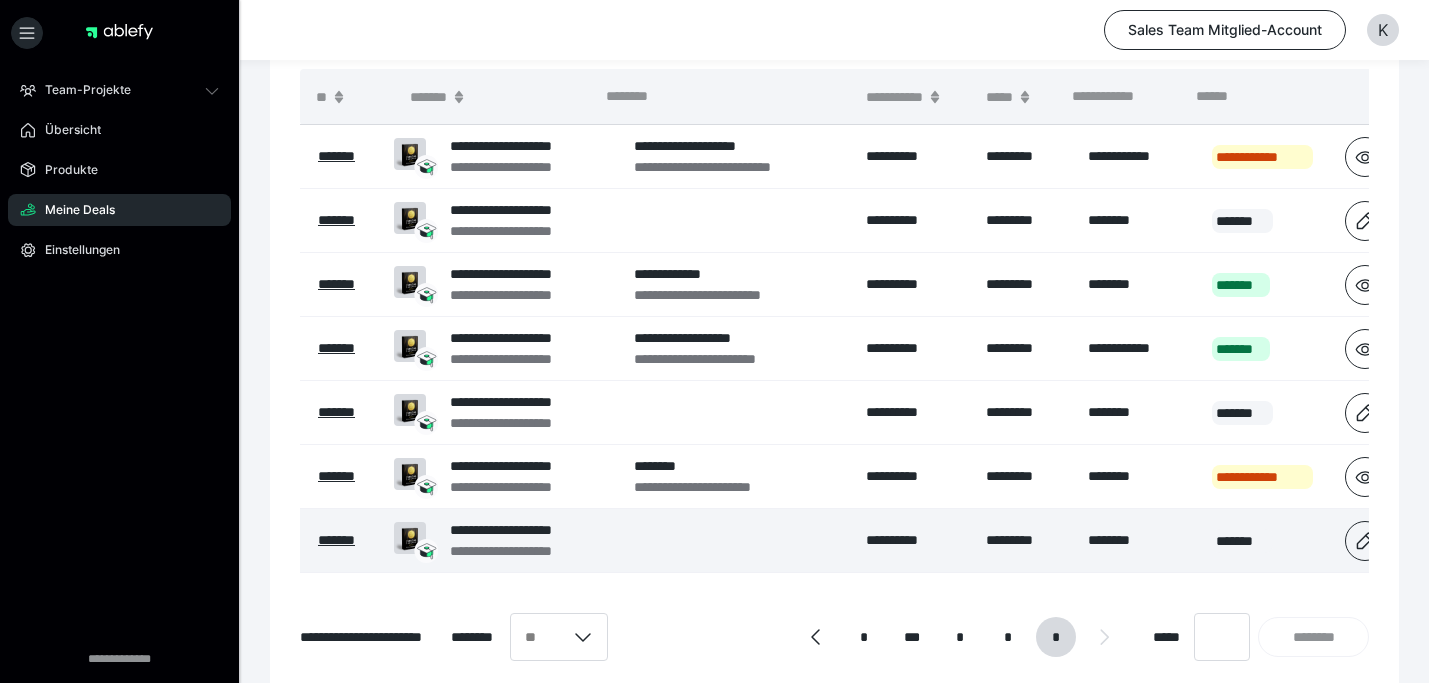 scroll, scrollTop: 173, scrollLeft: 0, axis: vertical 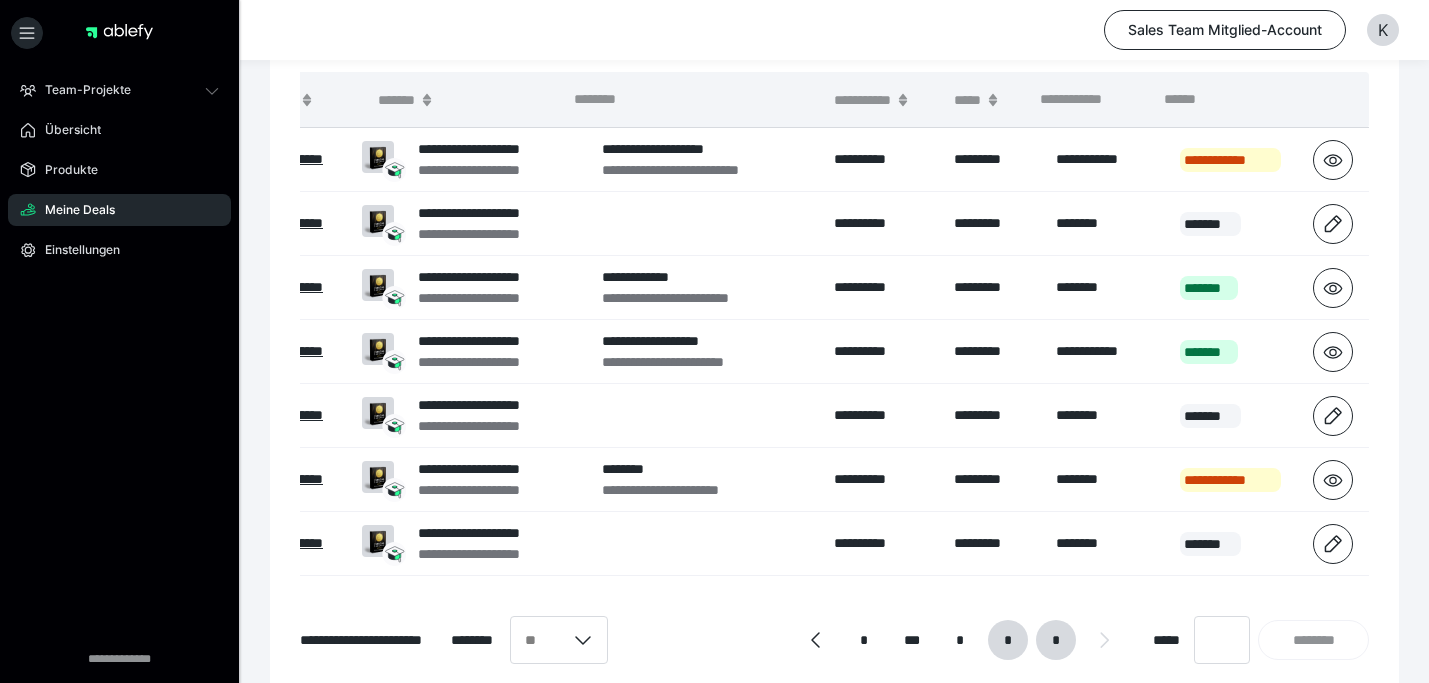 click on "*" at bounding box center [1008, 640] 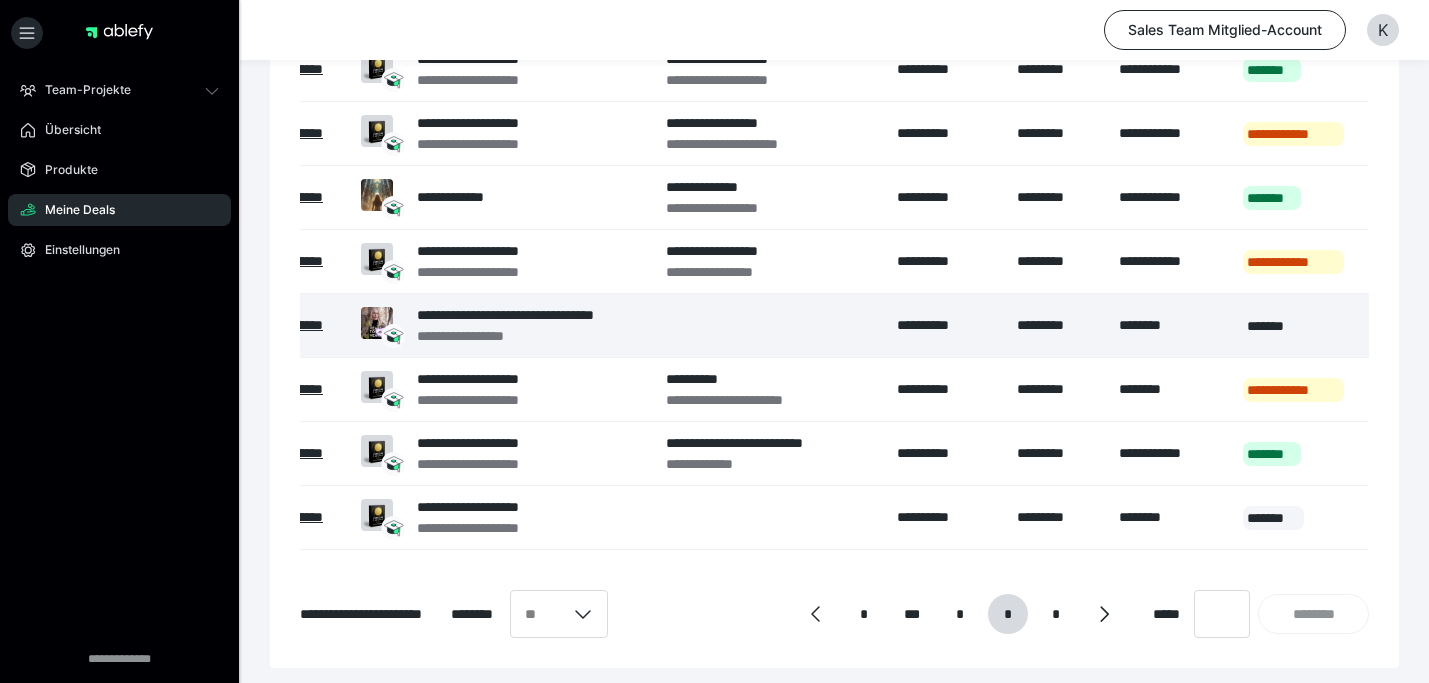 scroll, scrollTop: 506, scrollLeft: 0, axis: vertical 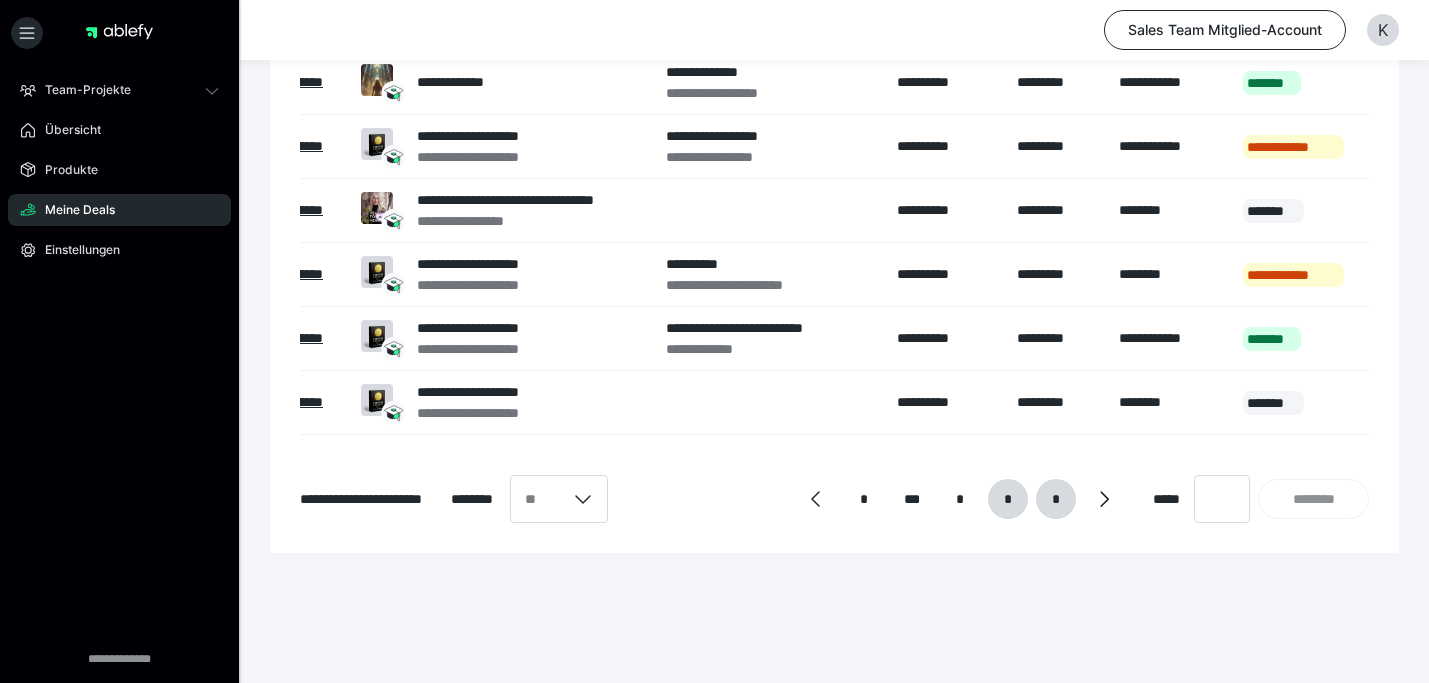 click on "*" at bounding box center [1055, 499] 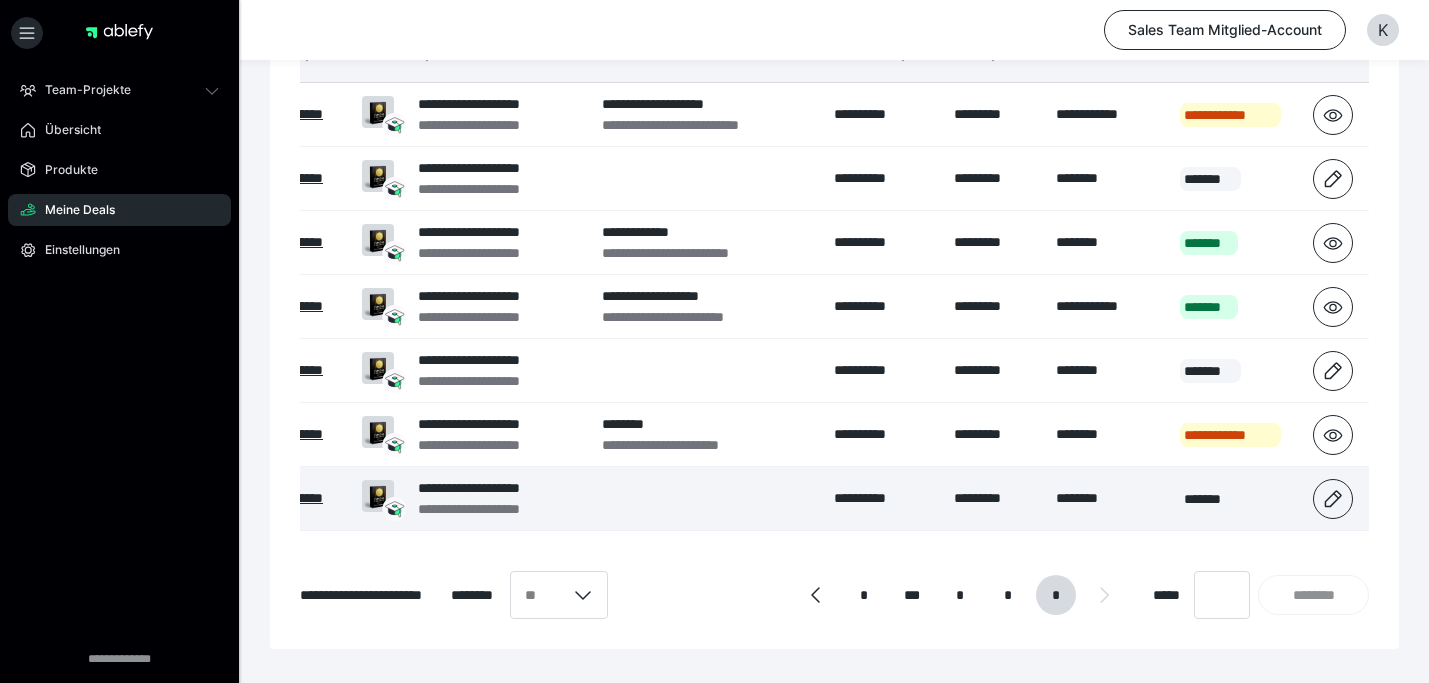 scroll, scrollTop: 102, scrollLeft: 0, axis: vertical 